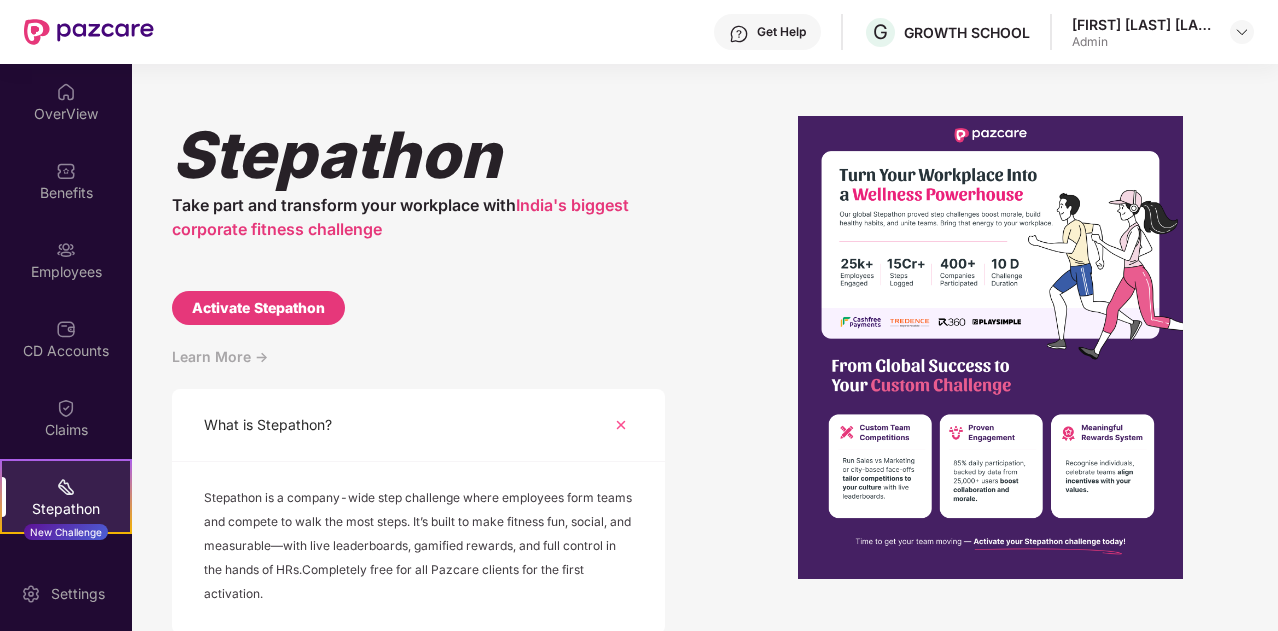 scroll, scrollTop: 0, scrollLeft: 0, axis: both 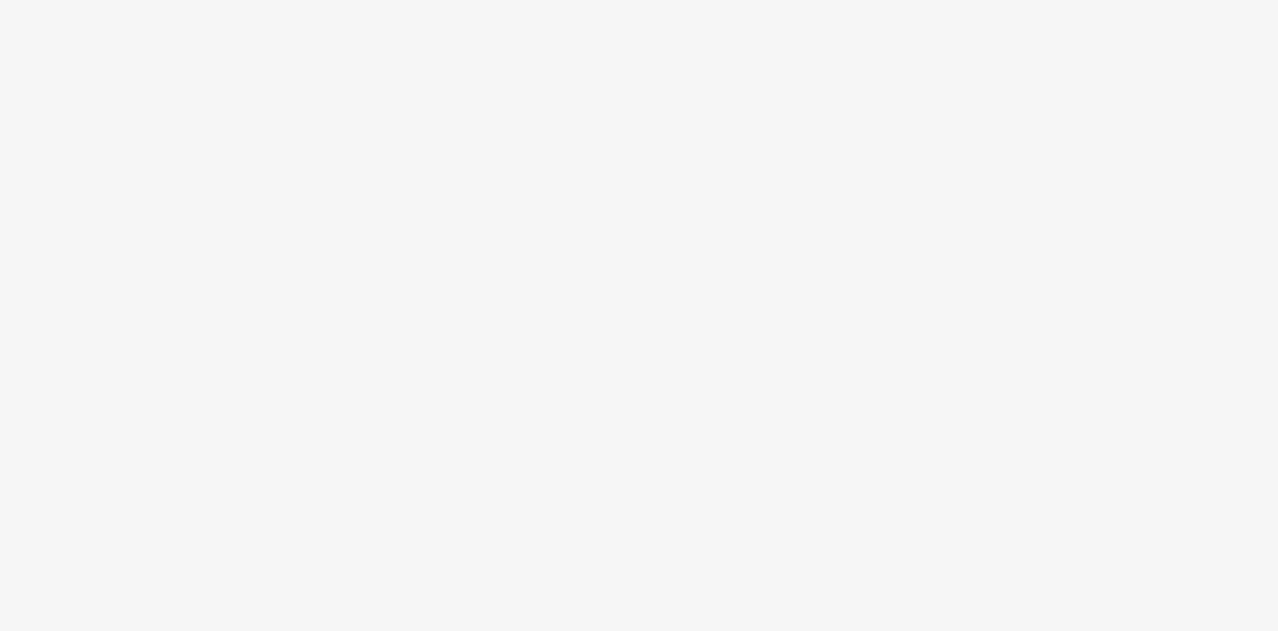 click at bounding box center (639, 315) 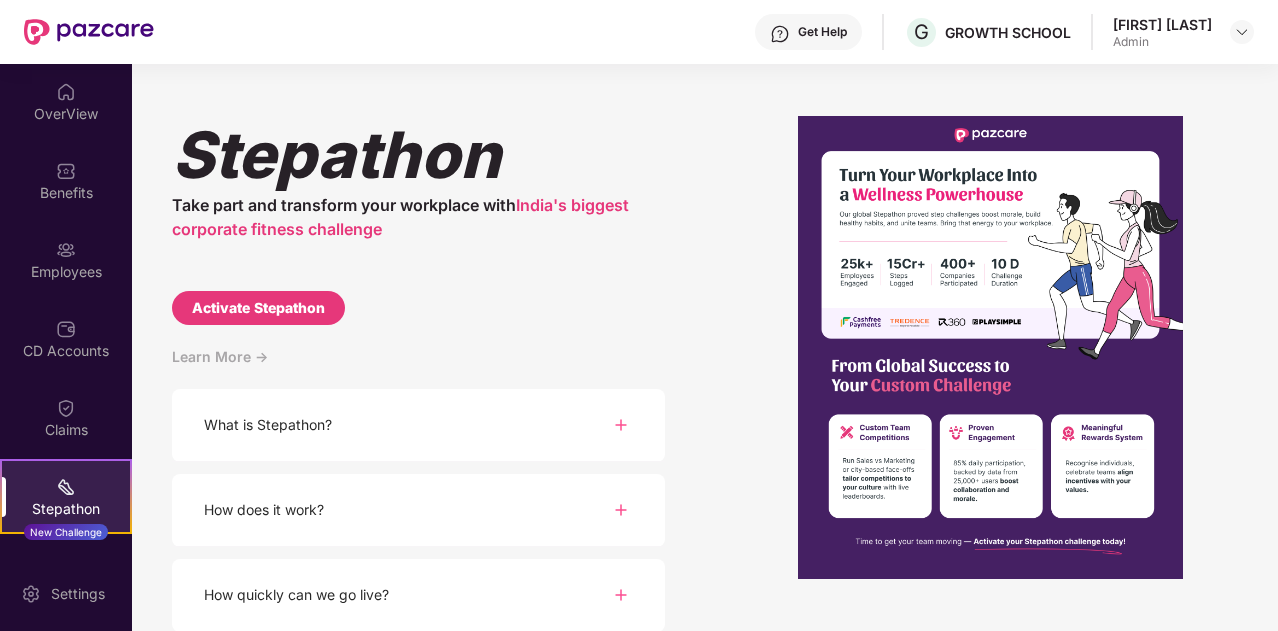 scroll, scrollTop: 266, scrollLeft: 0, axis: vertical 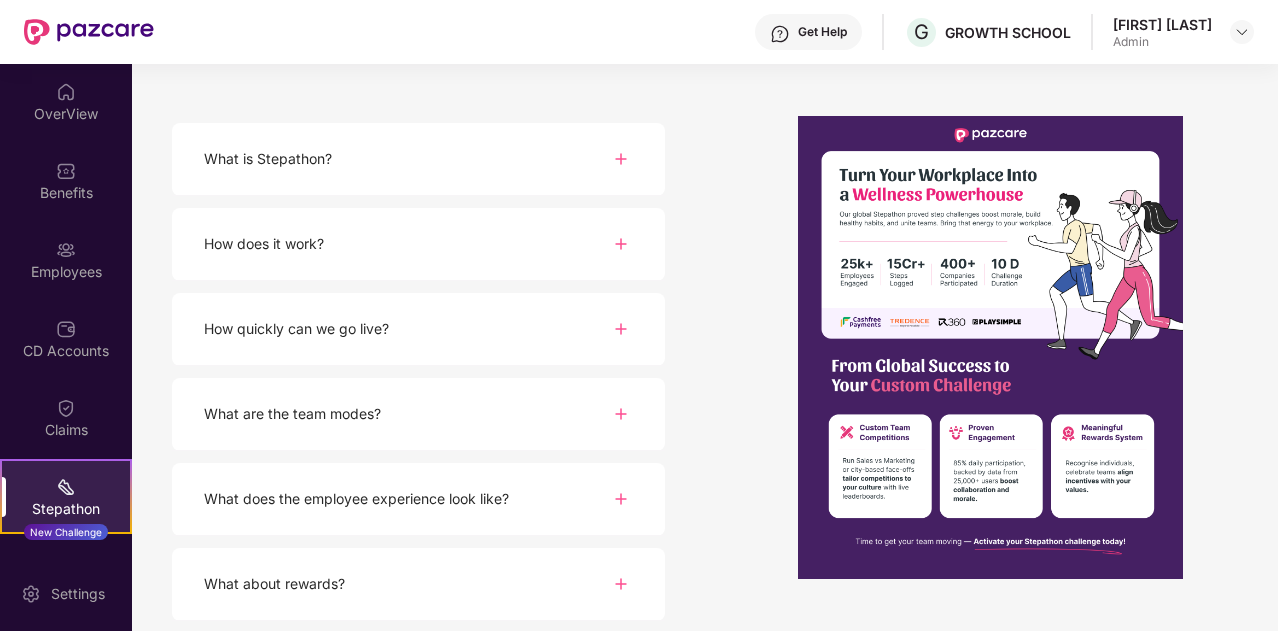 click at bounding box center [621, 414] 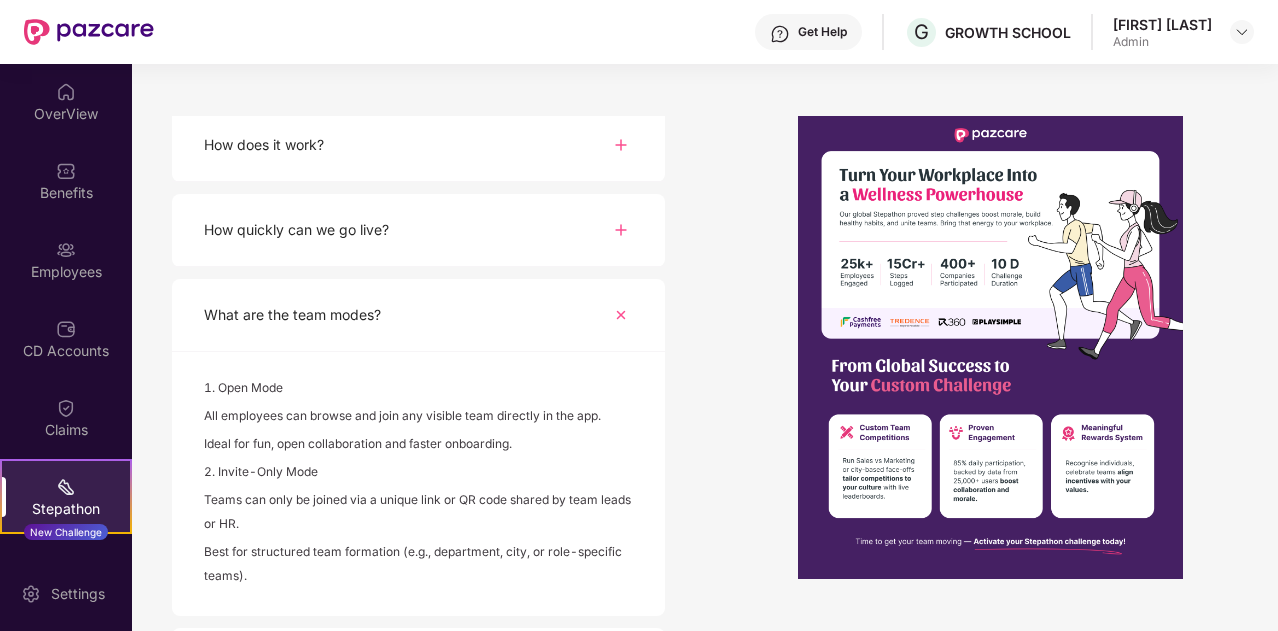 scroll, scrollTop: 366, scrollLeft: 0, axis: vertical 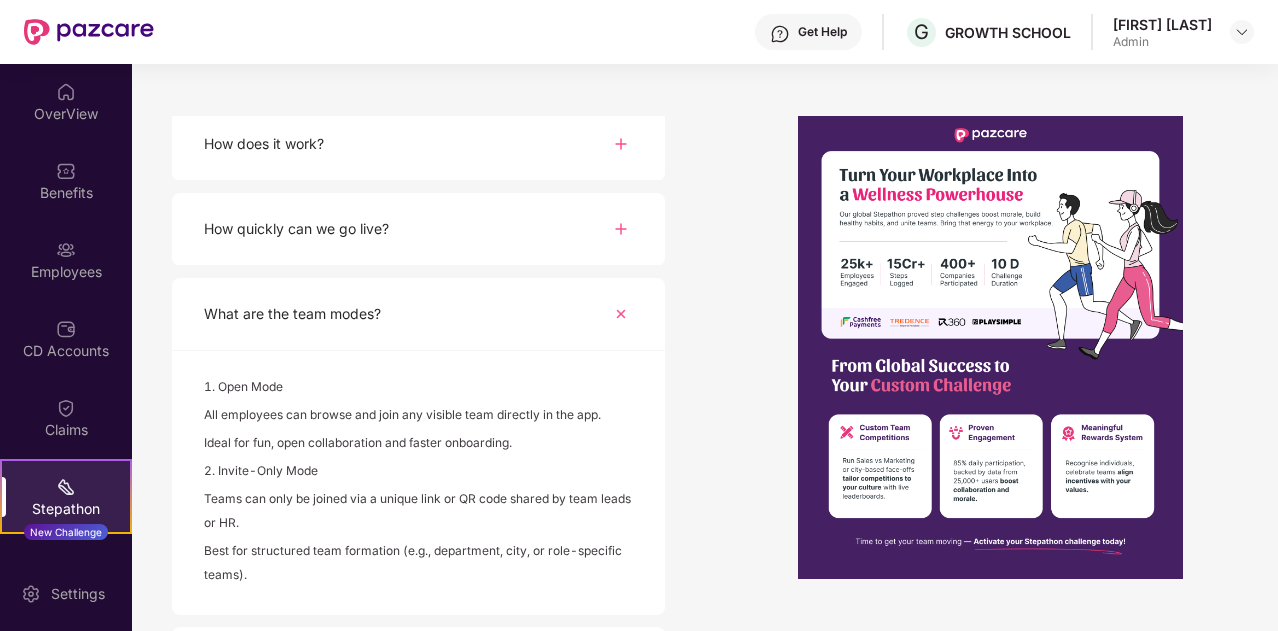 click on "All employees can browse and join any visible team directly in the app." at bounding box center (418, 417) 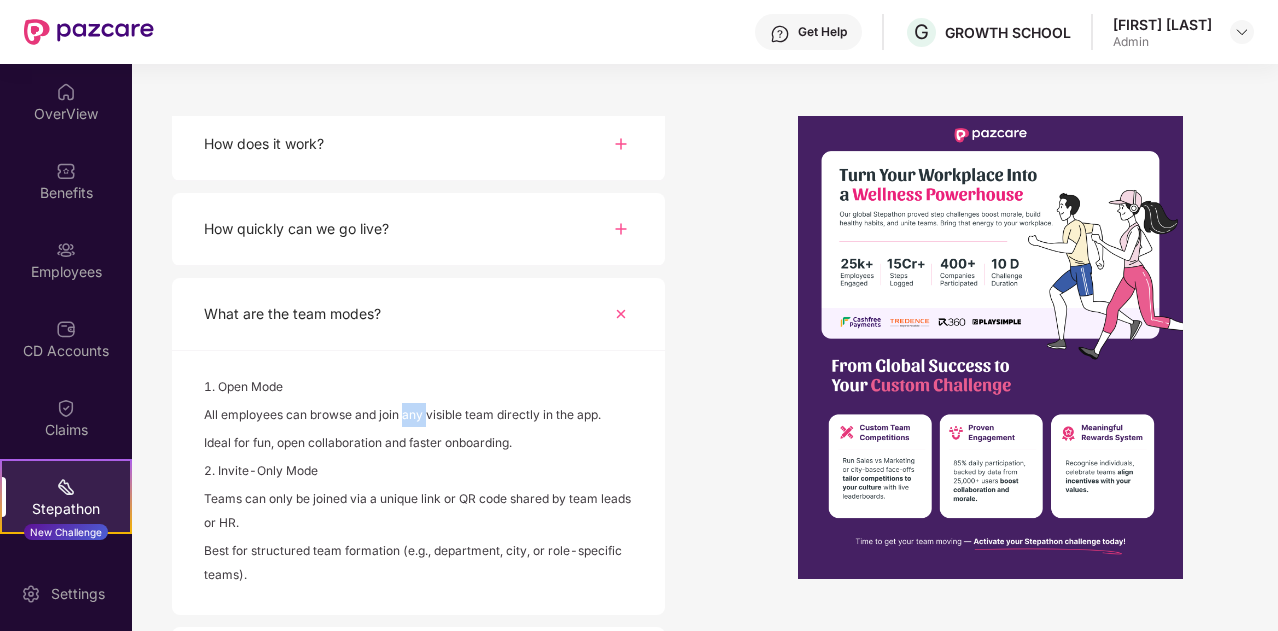 click on "All employees can browse and join any visible team directly in the app." at bounding box center (418, 417) 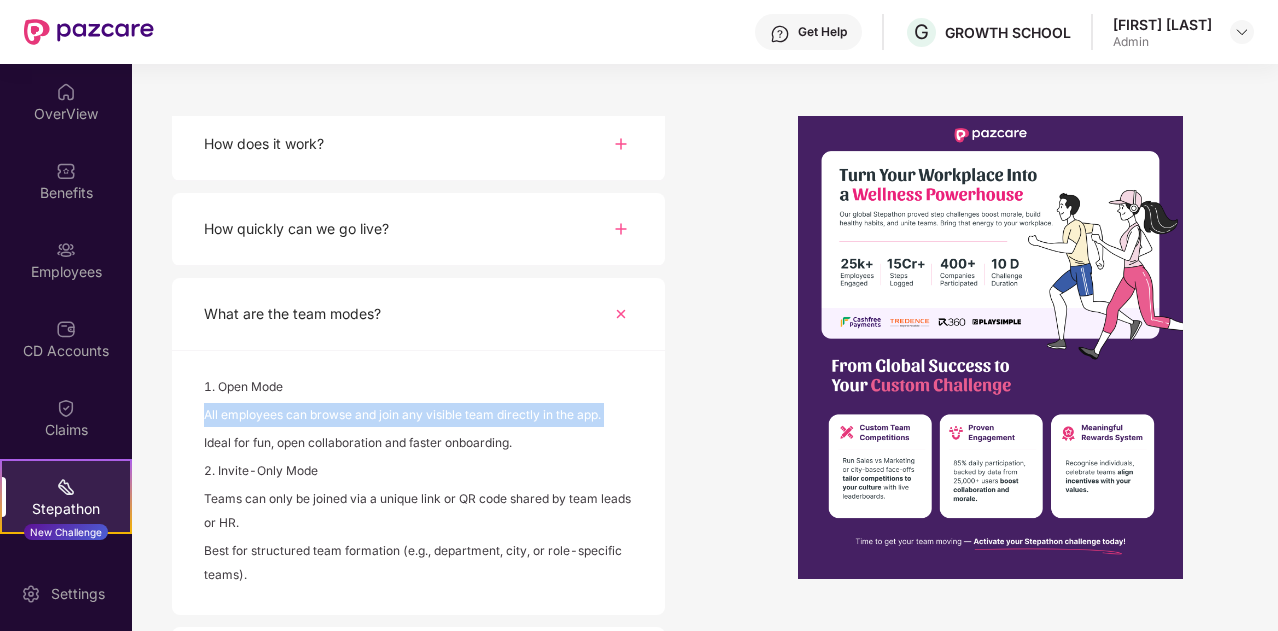click on "All employees can browse and join any visible team directly in the app." at bounding box center (418, 417) 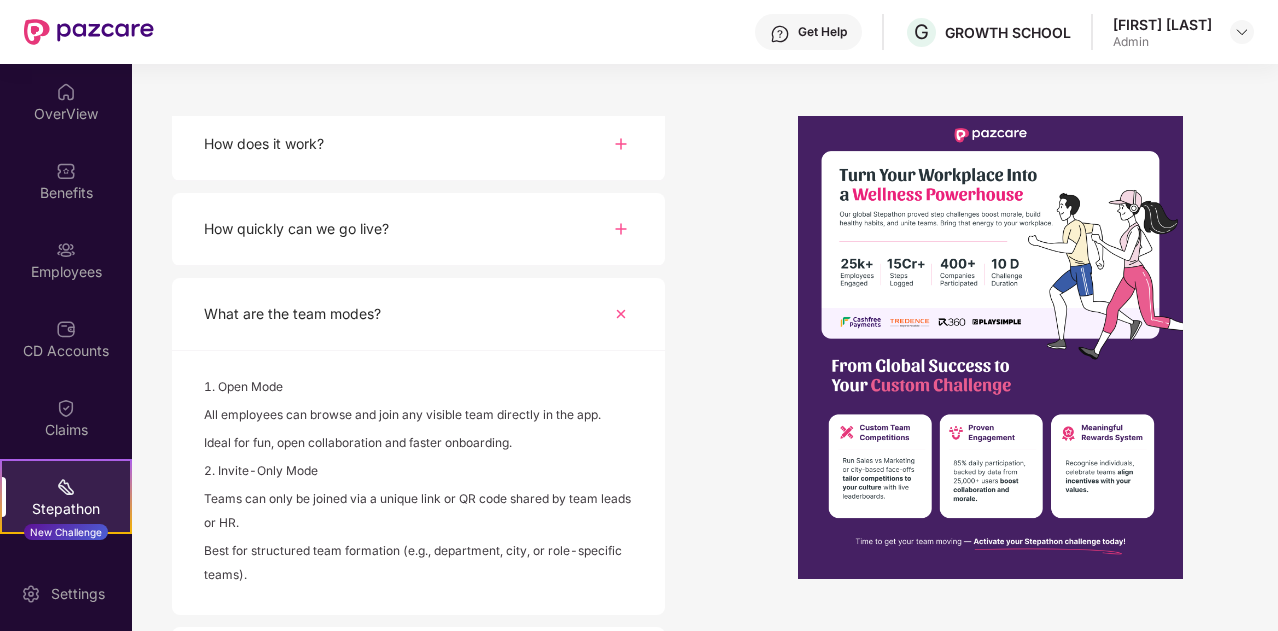 scroll, scrollTop: 448, scrollLeft: 0, axis: vertical 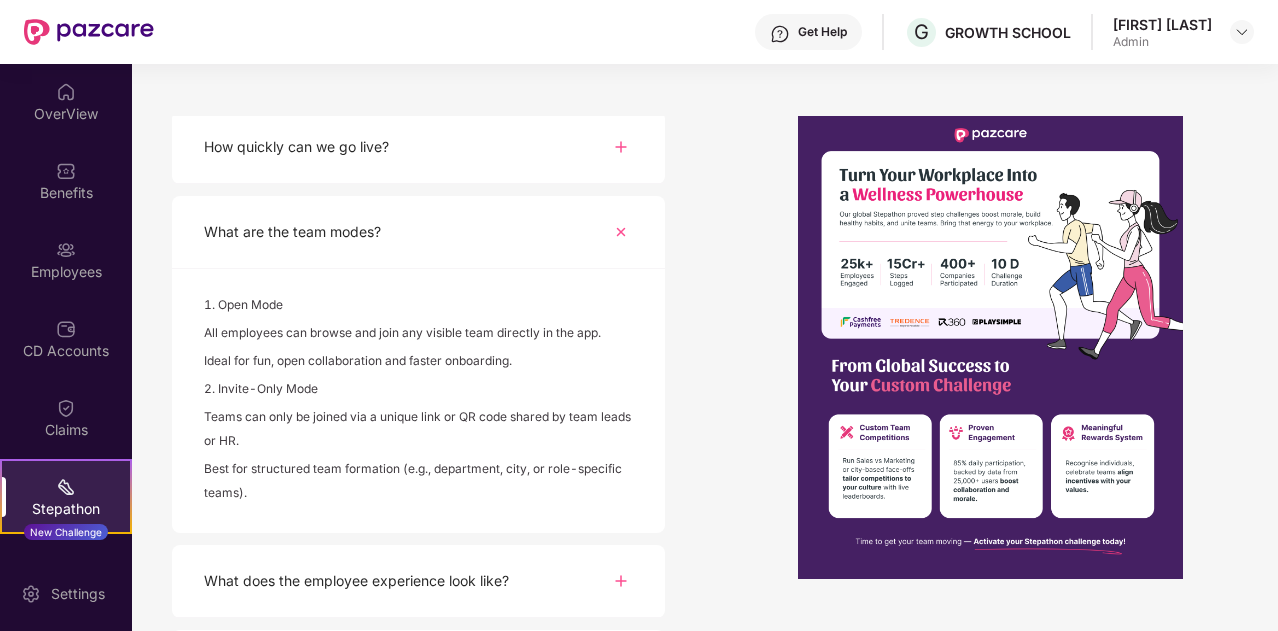 click on "All employees can browse and join any visible team directly in the app." at bounding box center [418, 335] 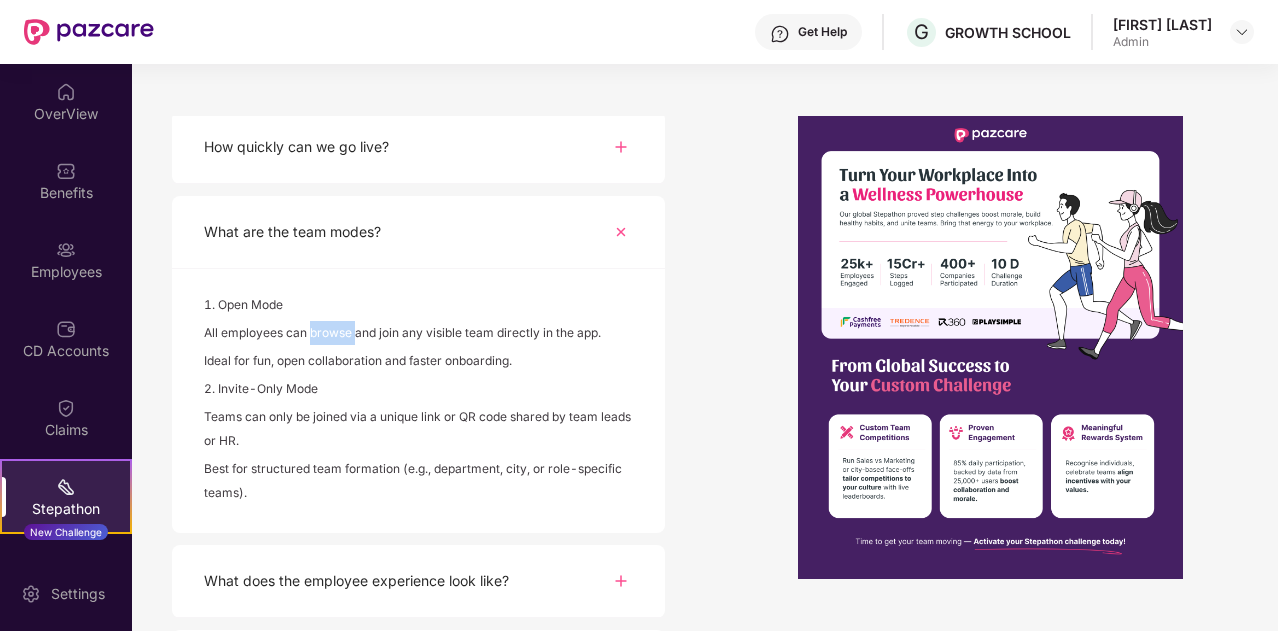 click on "All employees can browse and join any visible team directly in the app." at bounding box center (418, 335) 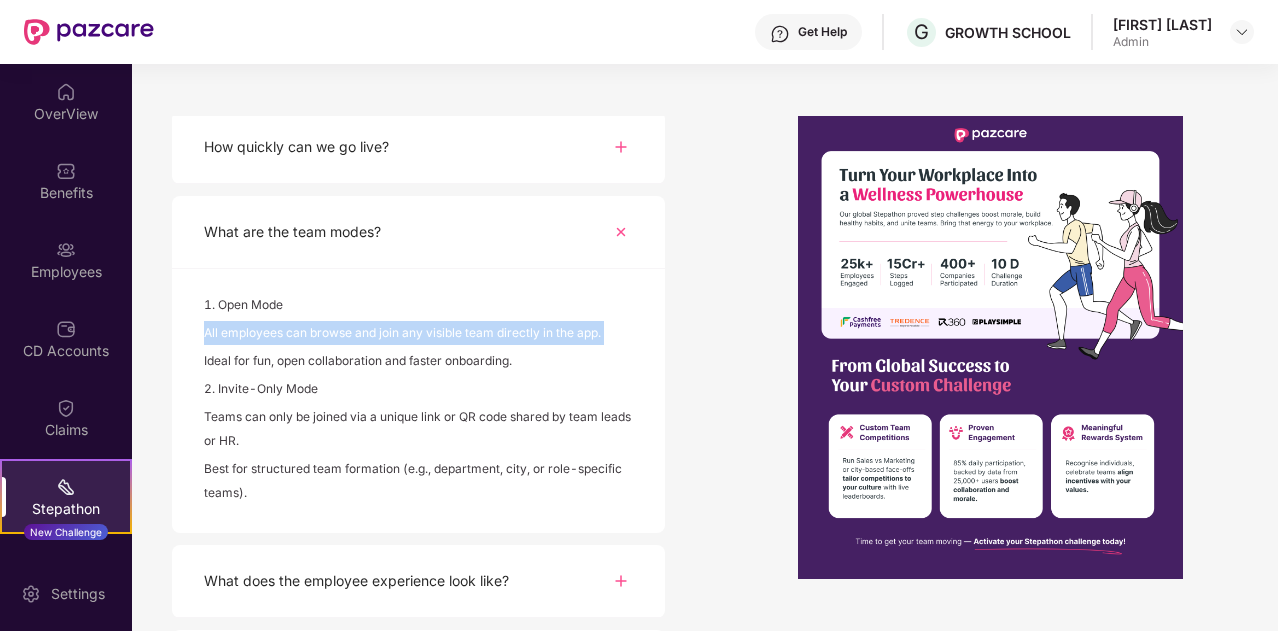 click on "All employees can browse and join any visible team directly in the app." at bounding box center (418, 335) 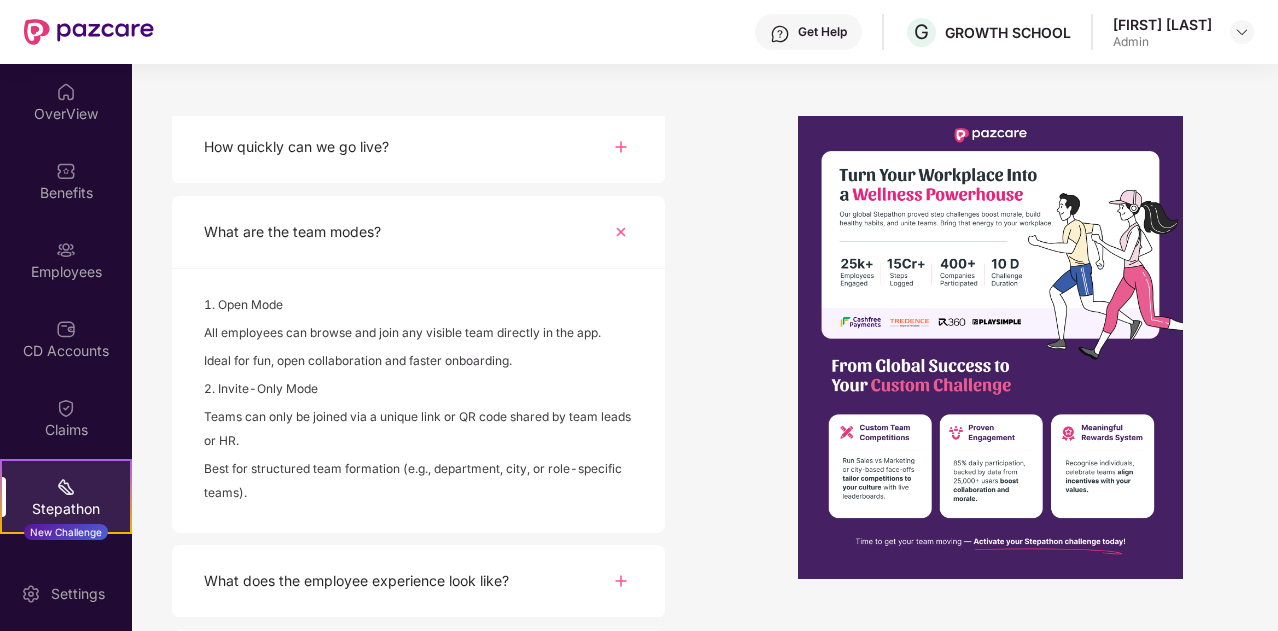click on "Ideal for fun, open collaboration and faster onboarding." at bounding box center [418, 363] 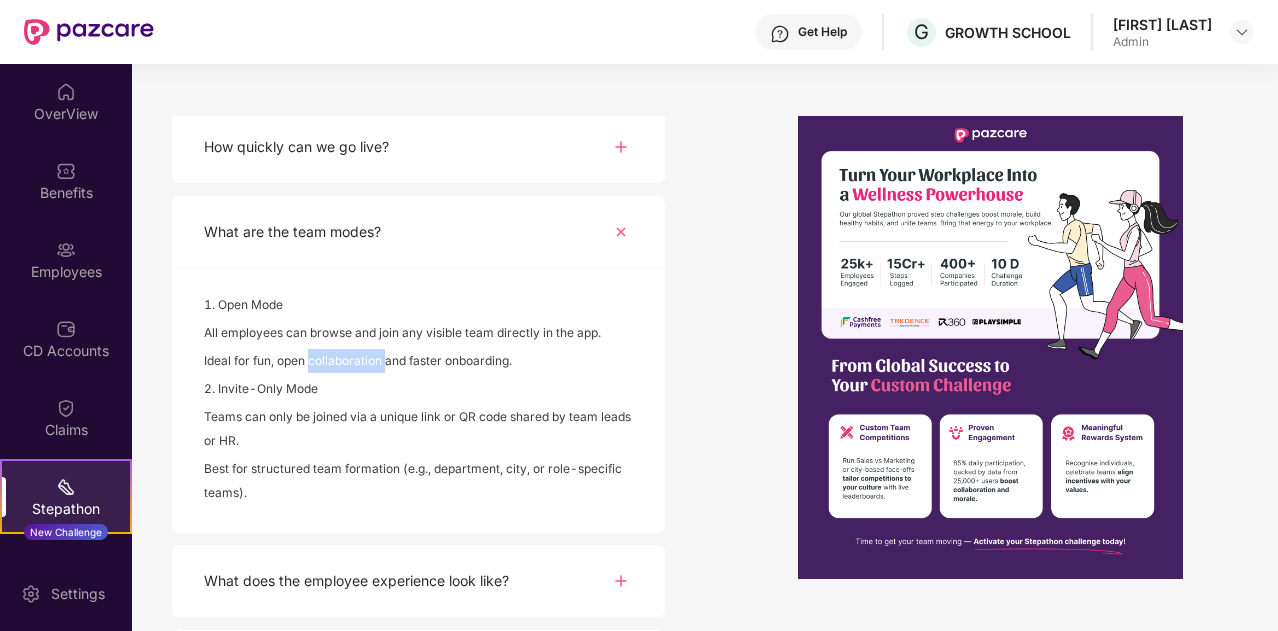 click on "Ideal for fun, open collaboration and faster onboarding." at bounding box center [418, 363] 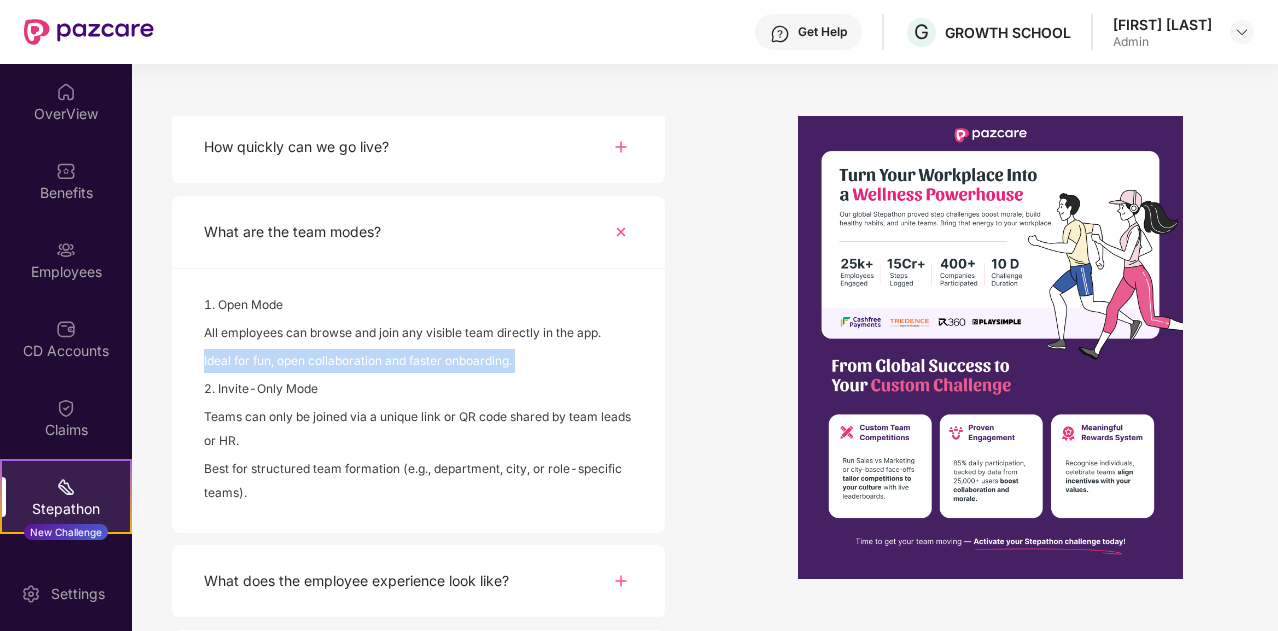 click on "Ideal for fun, open collaboration and faster onboarding." at bounding box center (418, 363) 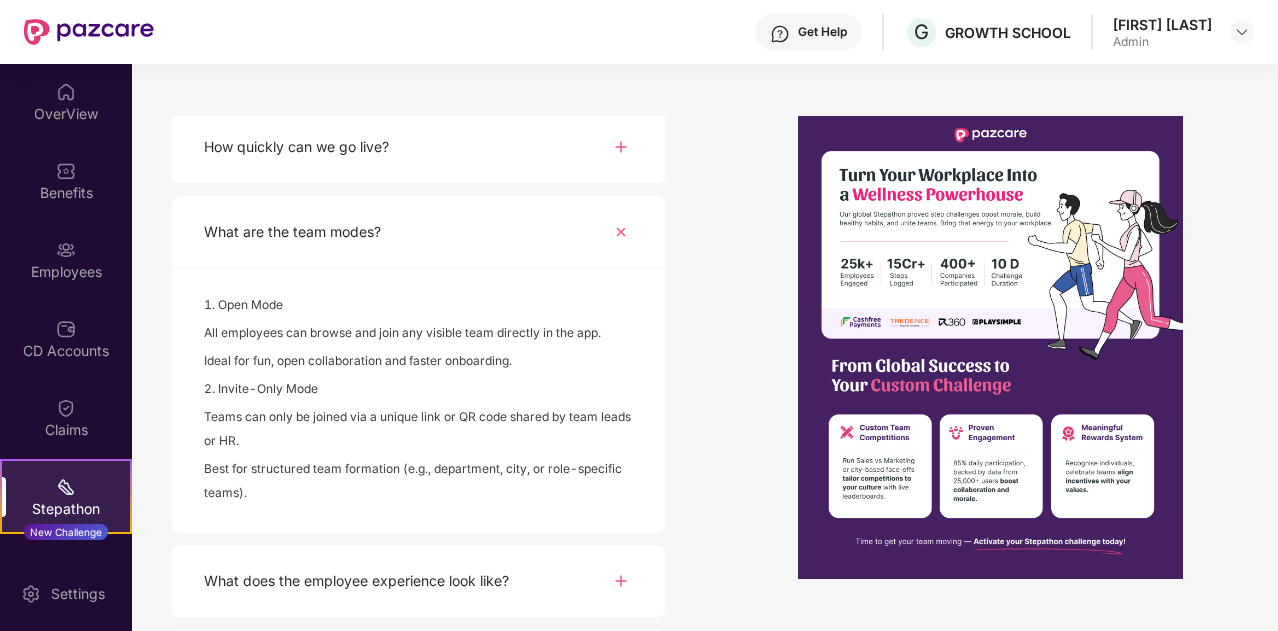 scroll, scrollTop: 530, scrollLeft: 0, axis: vertical 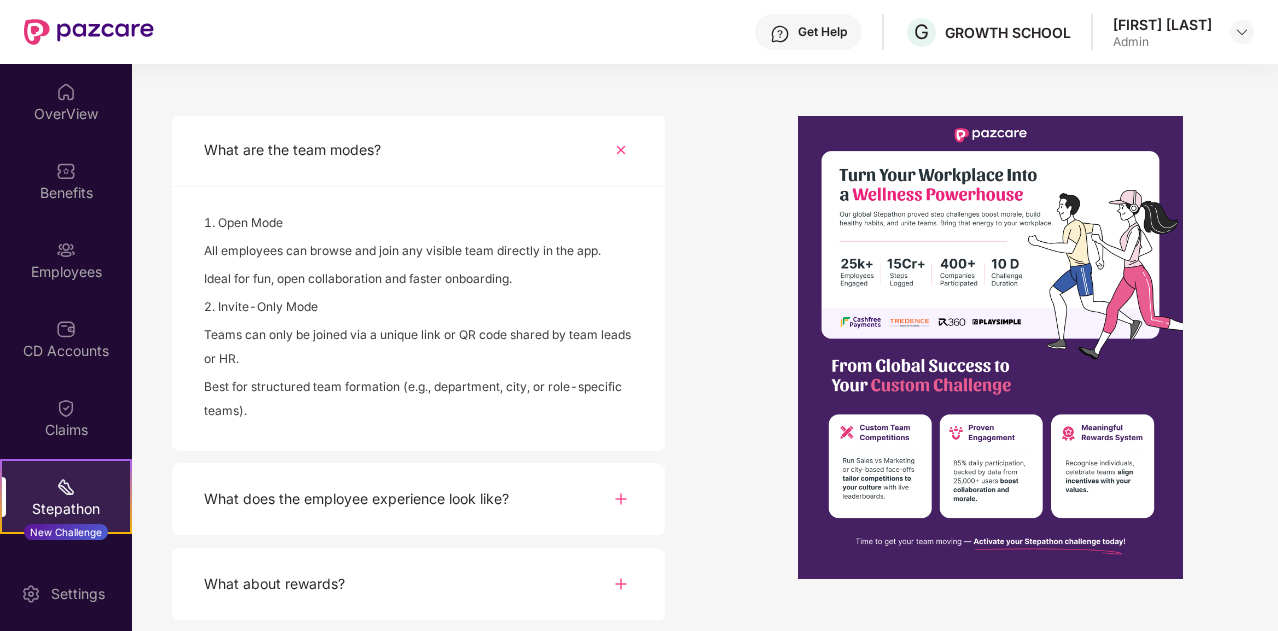 click on "What does the employee experience look like?" at bounding box center (418, 499) 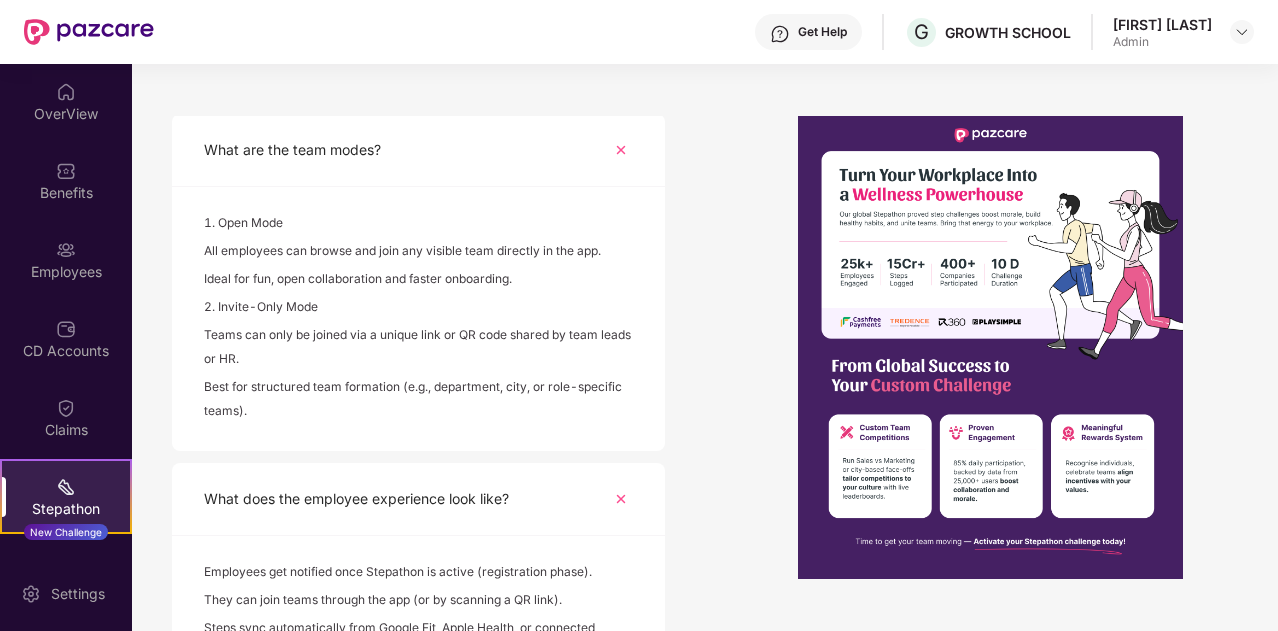 scroll, scrollTop: 714, scrollLeft: 0, axis: vertical 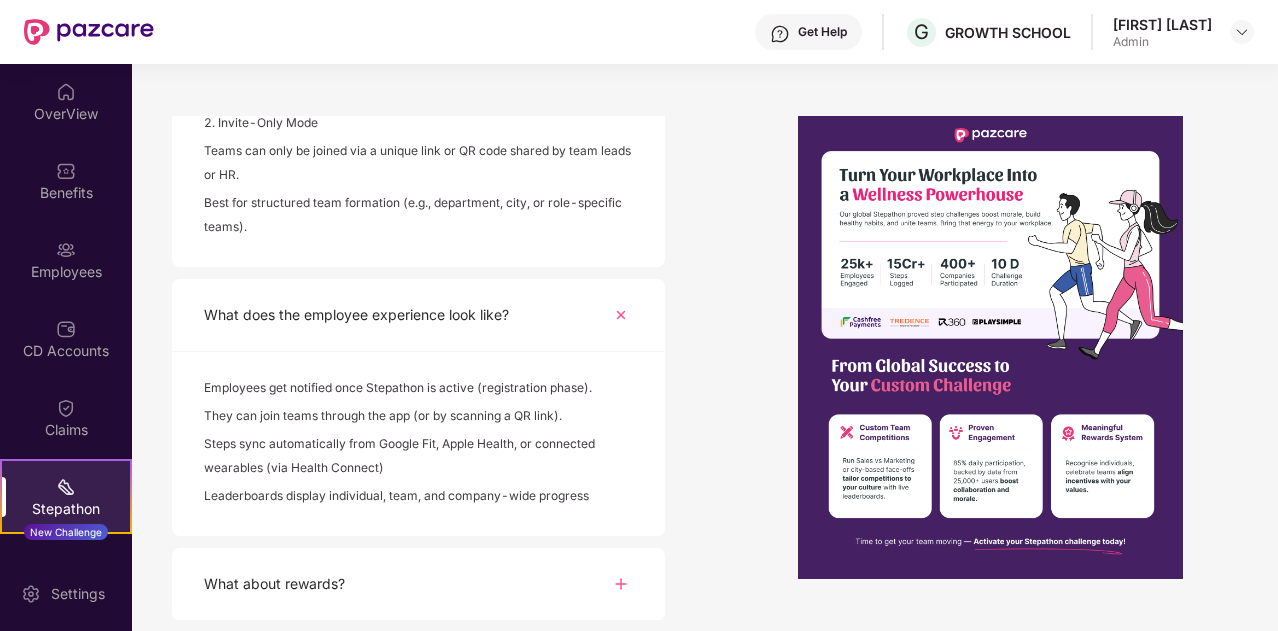 click on "They can join teams through the app (or by scanning a QR link)." at bounding box center [418, 418] 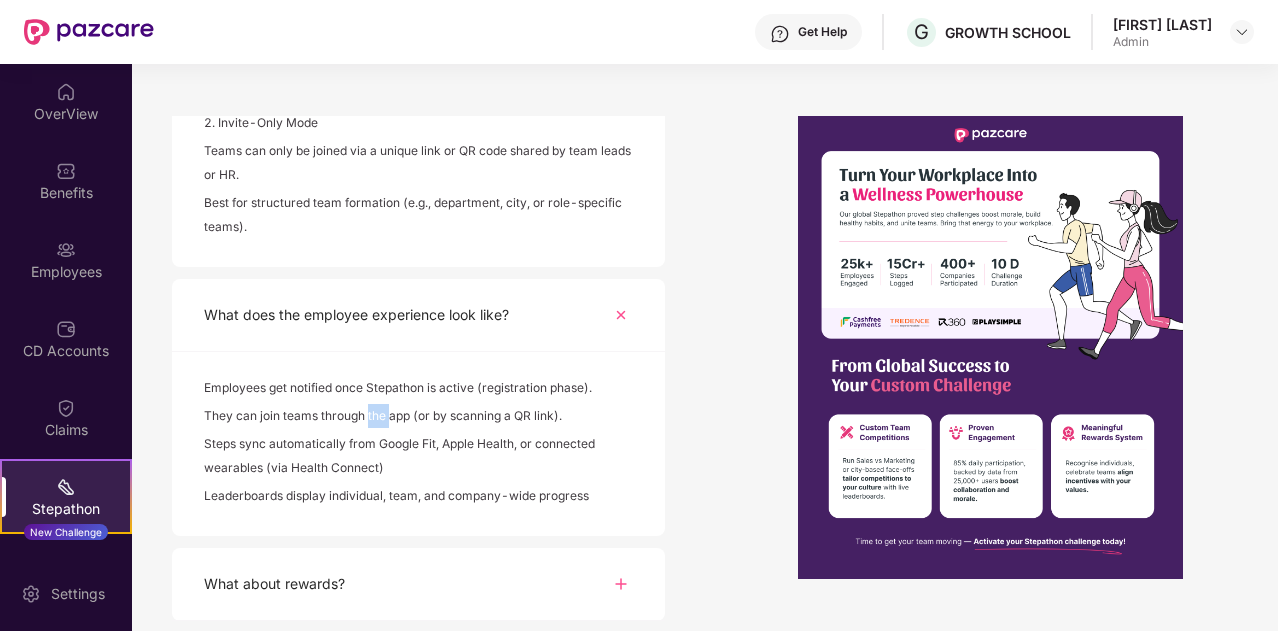 click on "They can join teams through the app (or by scanning a QR link)." at bounding box center [418, 418] 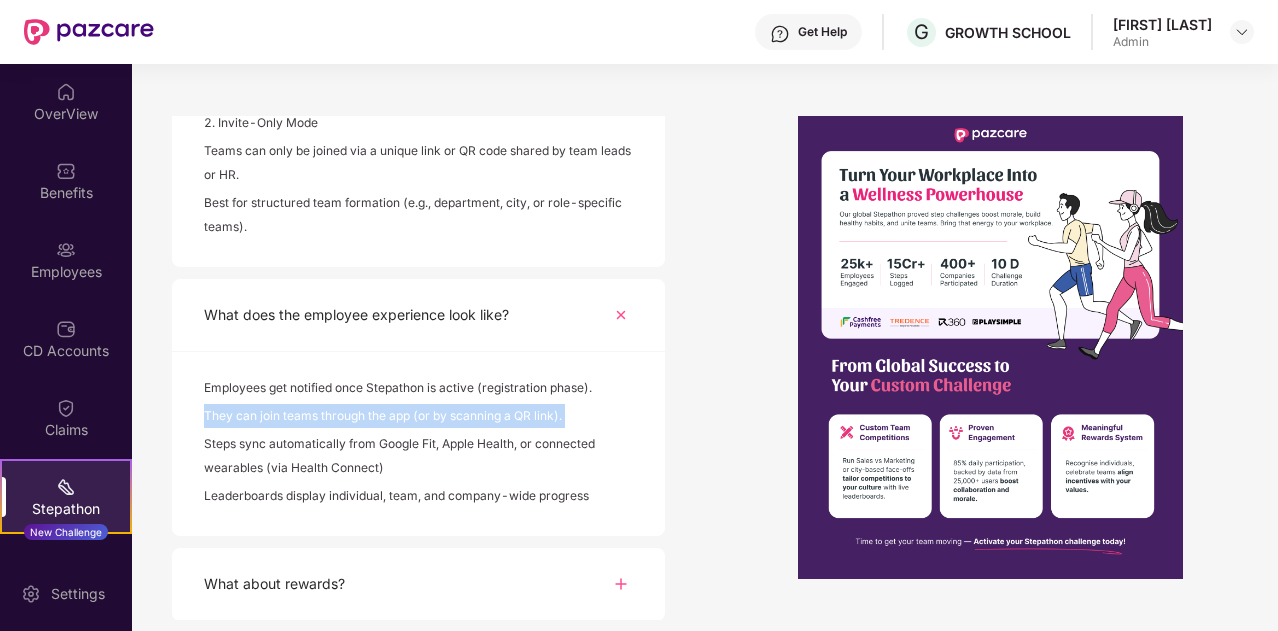 click on "They can join teams through the app (or by scanning a QR link)." at bounding box center (418, 418) 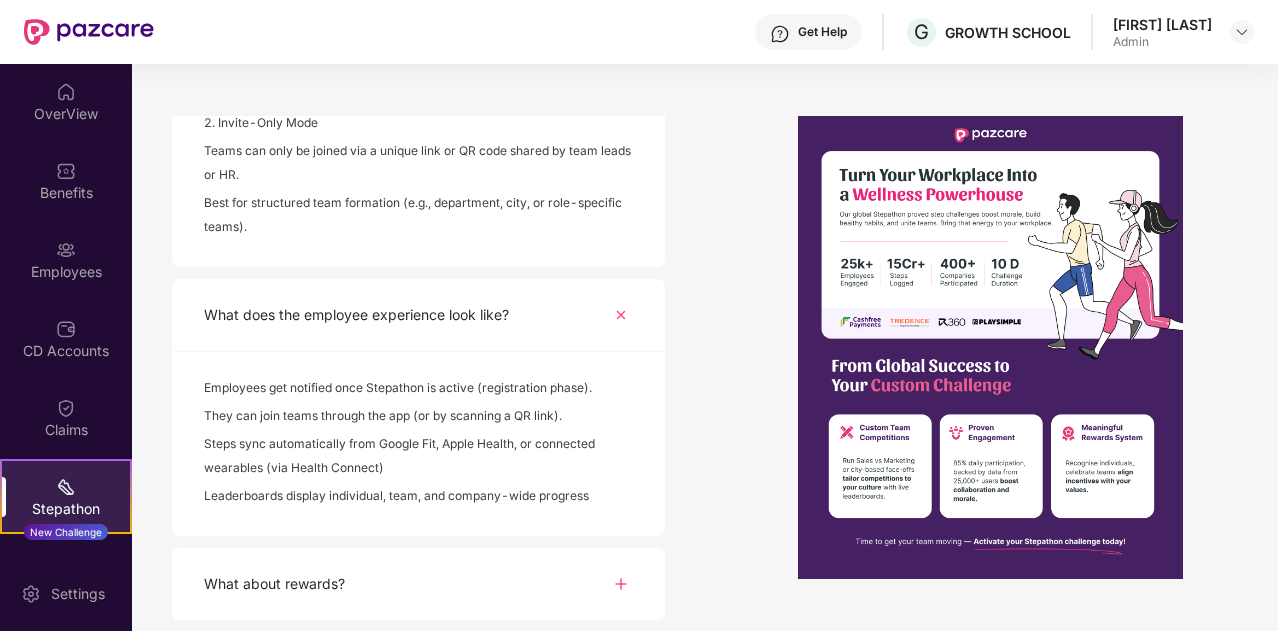 click at bounding box center (621, 584) 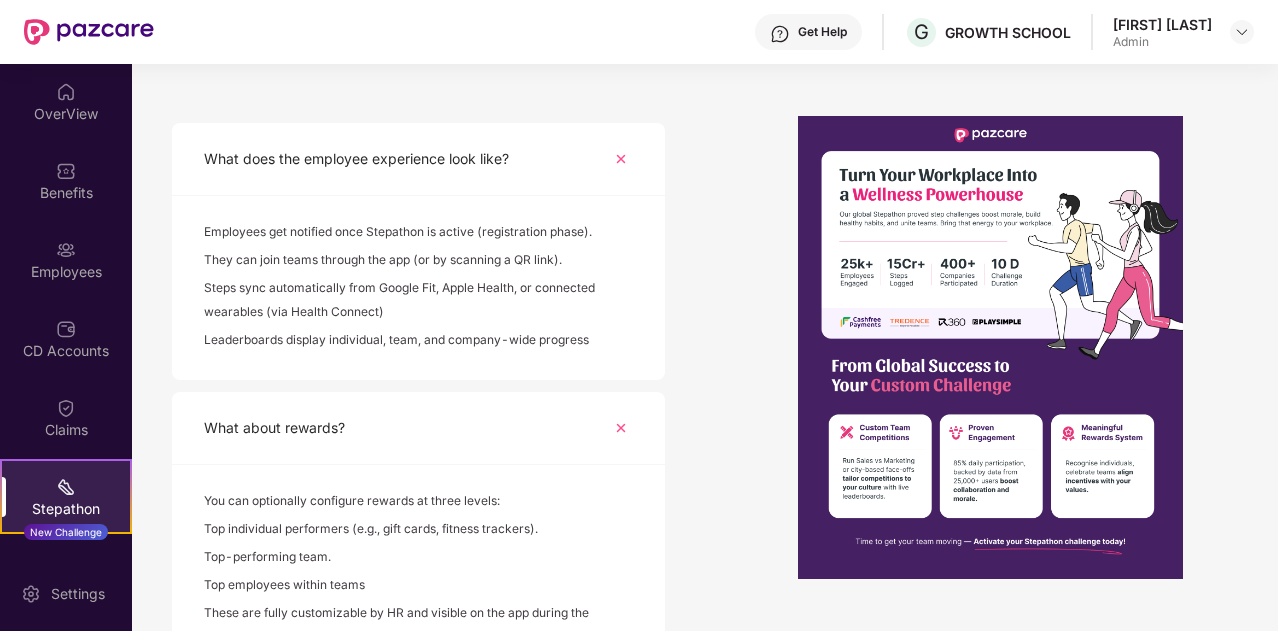 scroll, scrollTop: 926, scrollLeft: 0, axis: vertical 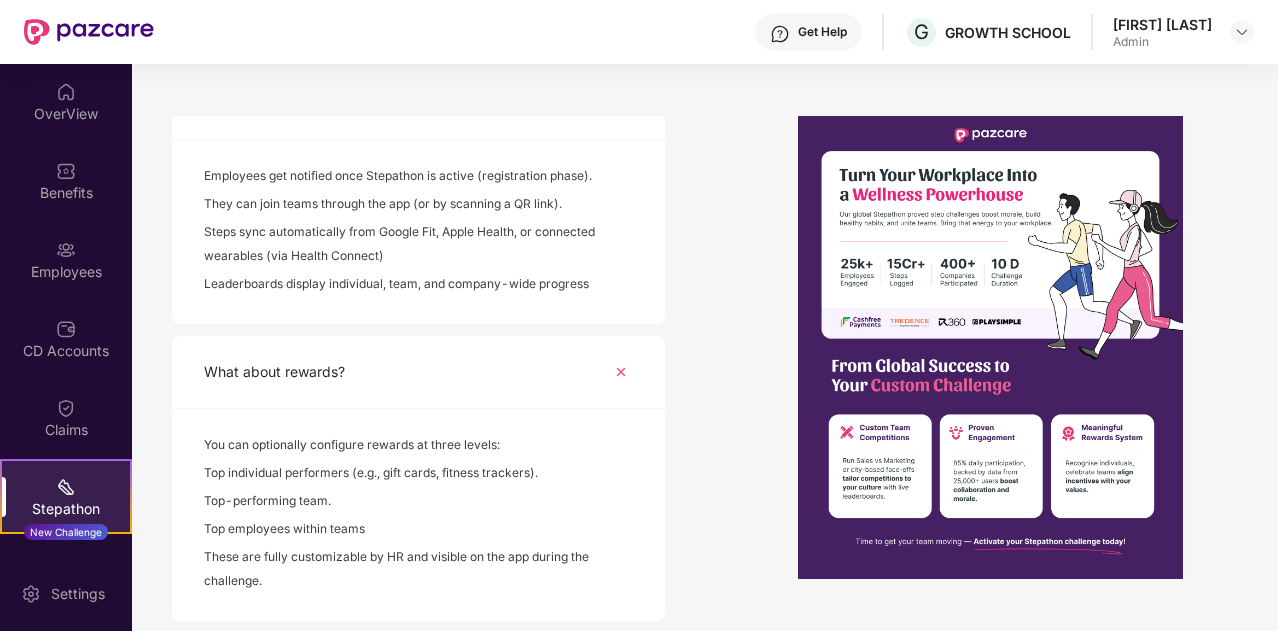 click on "You can optionally configure rewards at three levels: Top individual performers (e.g., gift cards, fitness trackers). Top-performing team. Top employees within teams These are fully customizable by HR and visible on the app during the challenge." at bounding box center (418, 515) 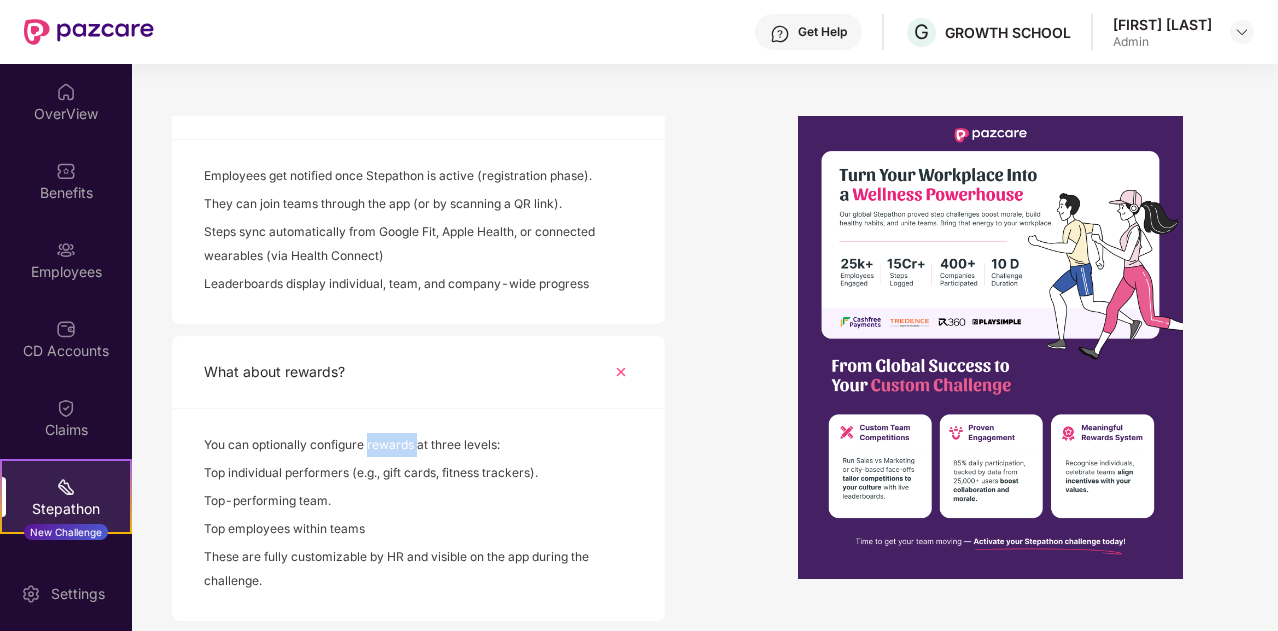 click on "You can optionally configure rewards at three levels: Top individual performers (e.g., gift cards, fitness trackers). Top-performing team. Top employees within teams These are fully customizable by HR and visible on the app during the challenge." at bounding box center (418, 515) 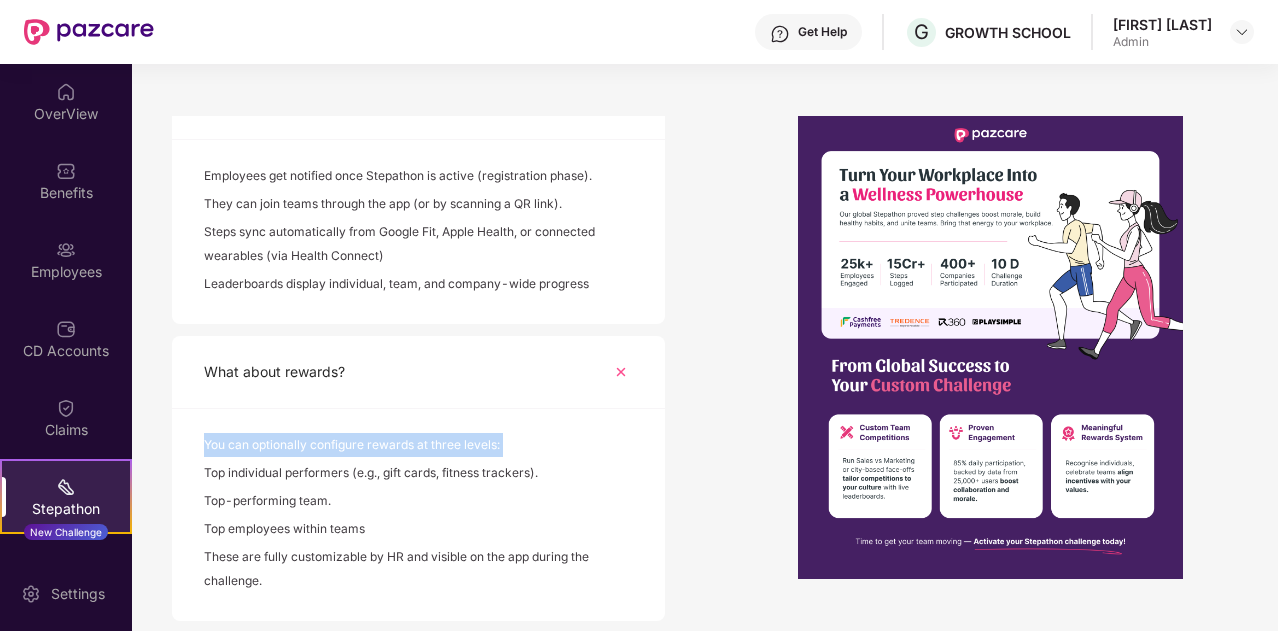 click on "You can optionally configure rewards at three levels: Top individual performers (e.g., gift cards, fitness trackers). Top-performing team. Top employees within teams These are fully customizable by HR and visible on the app during the challenge." at bounding box center (418, 515) 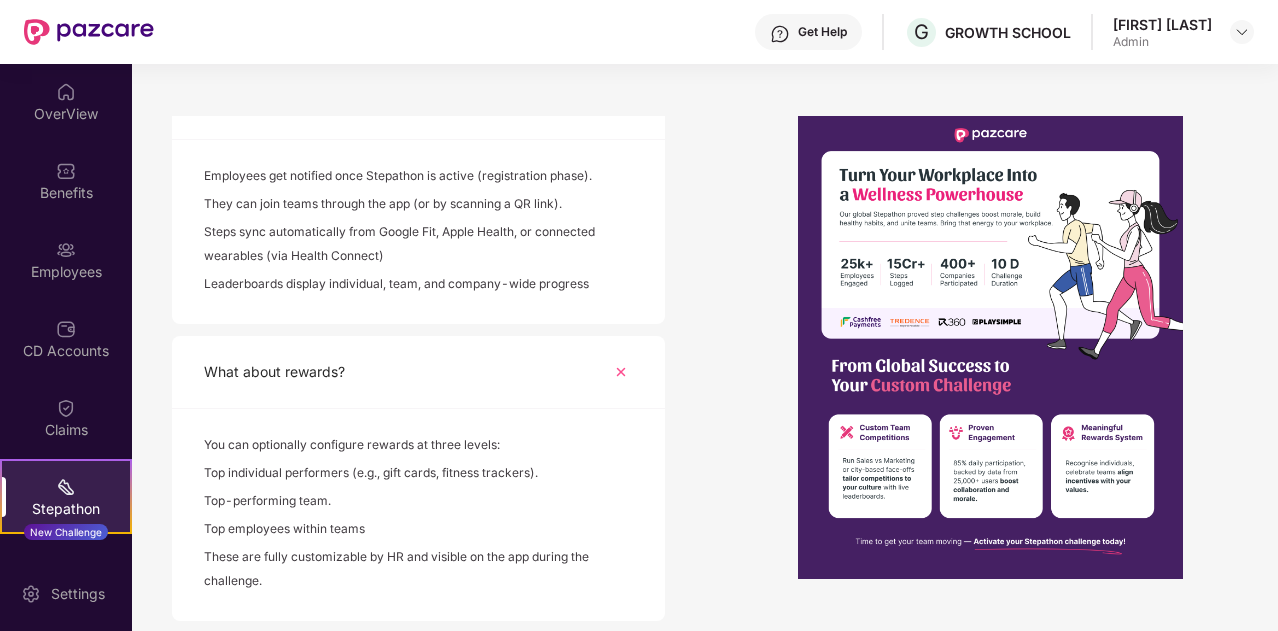 click on "Top individual performers (e.g., gift cards, fitness trackers)." at bounding box center (418, 475) 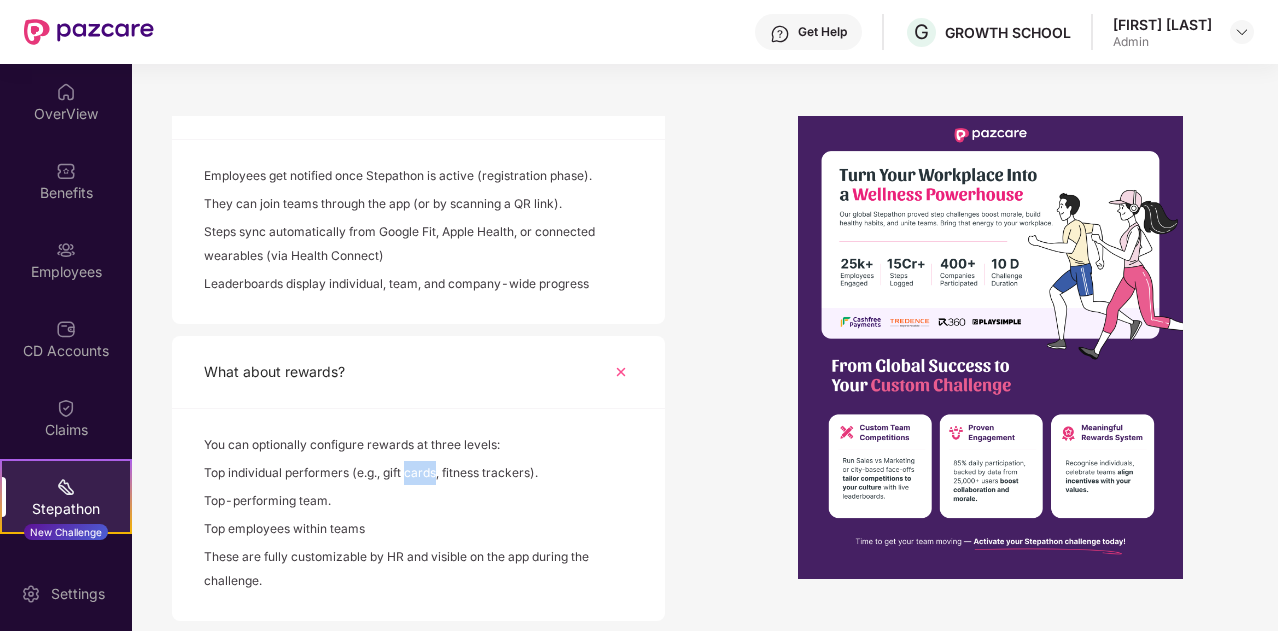 click on "Top individual performers (e.g., gift cards, fitness trackers)." at bounding box center [418, 475] 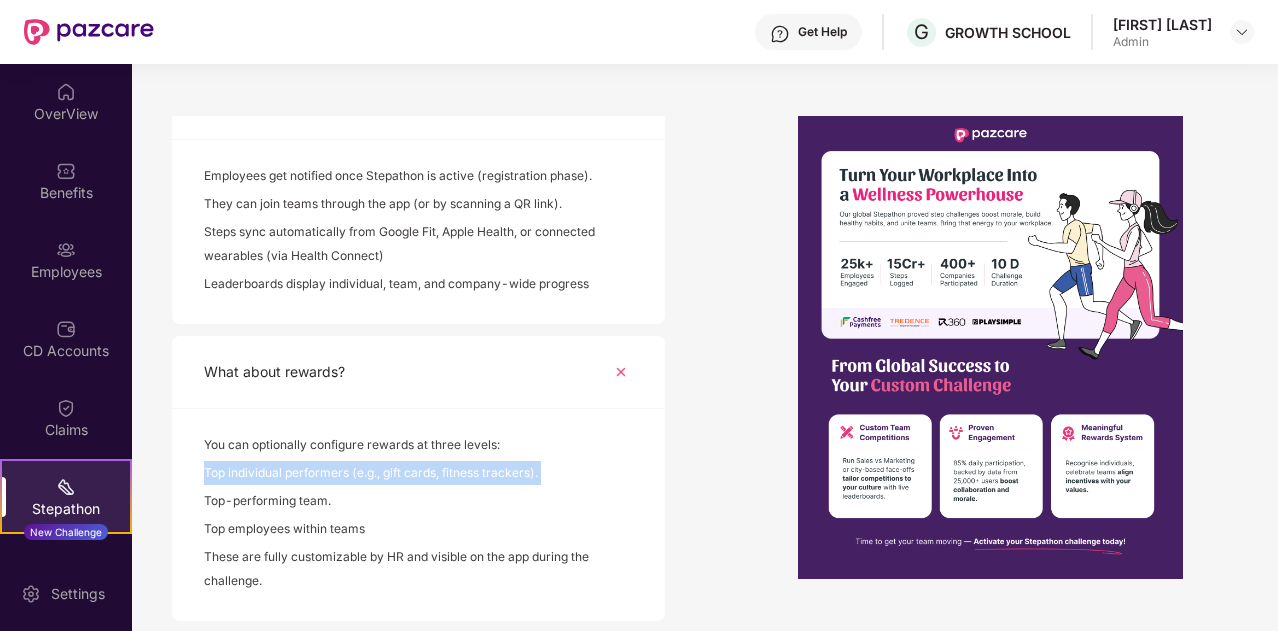 click on "Top individual performers (e.g., gift cards, fitness trackers)." at bounding box center (418, 475) 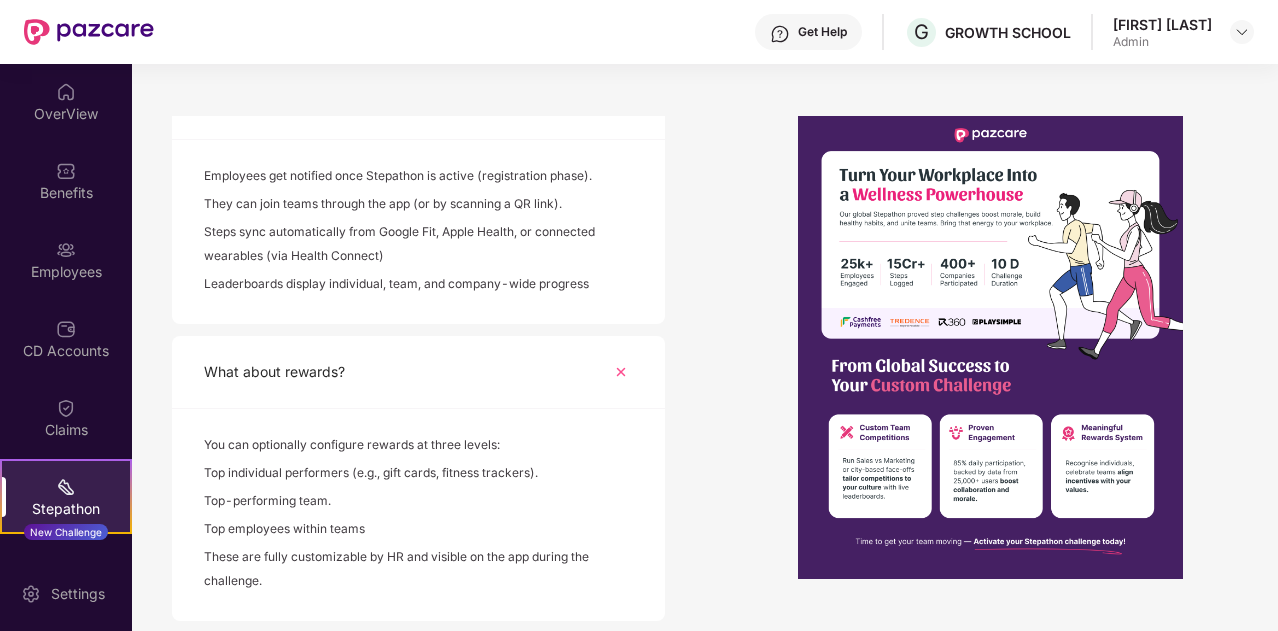 click on "Top-performing team." at bounding box center (418, 503) 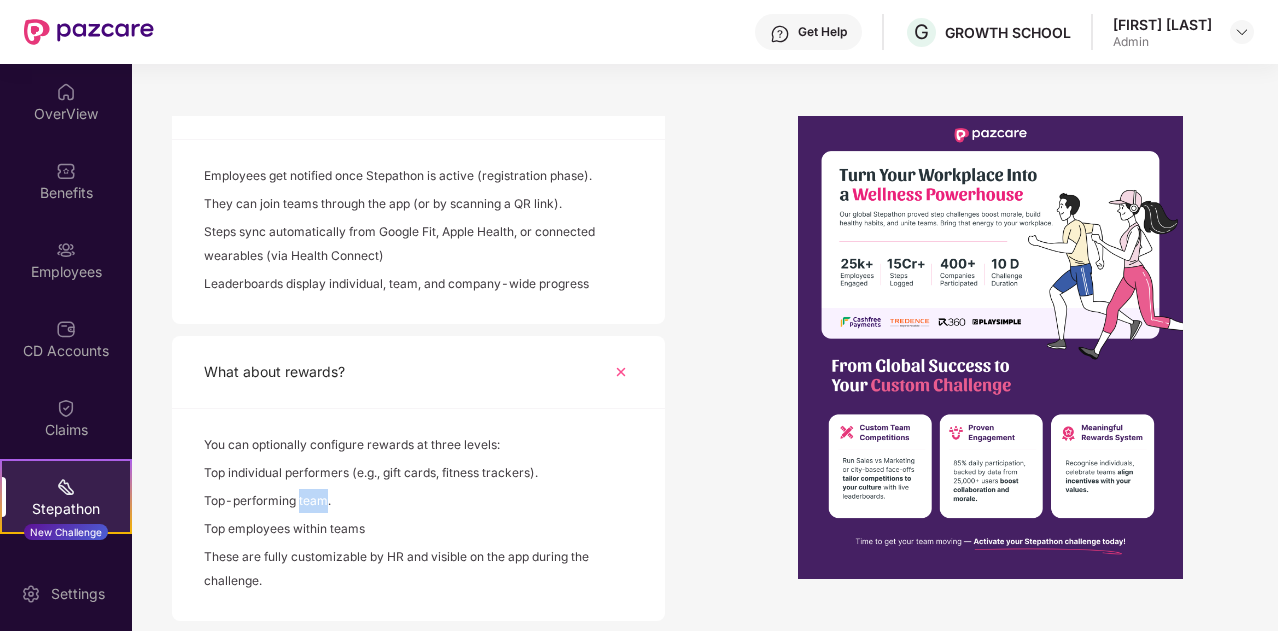 click on "Top-performing team." at bounding box center (418, 503) 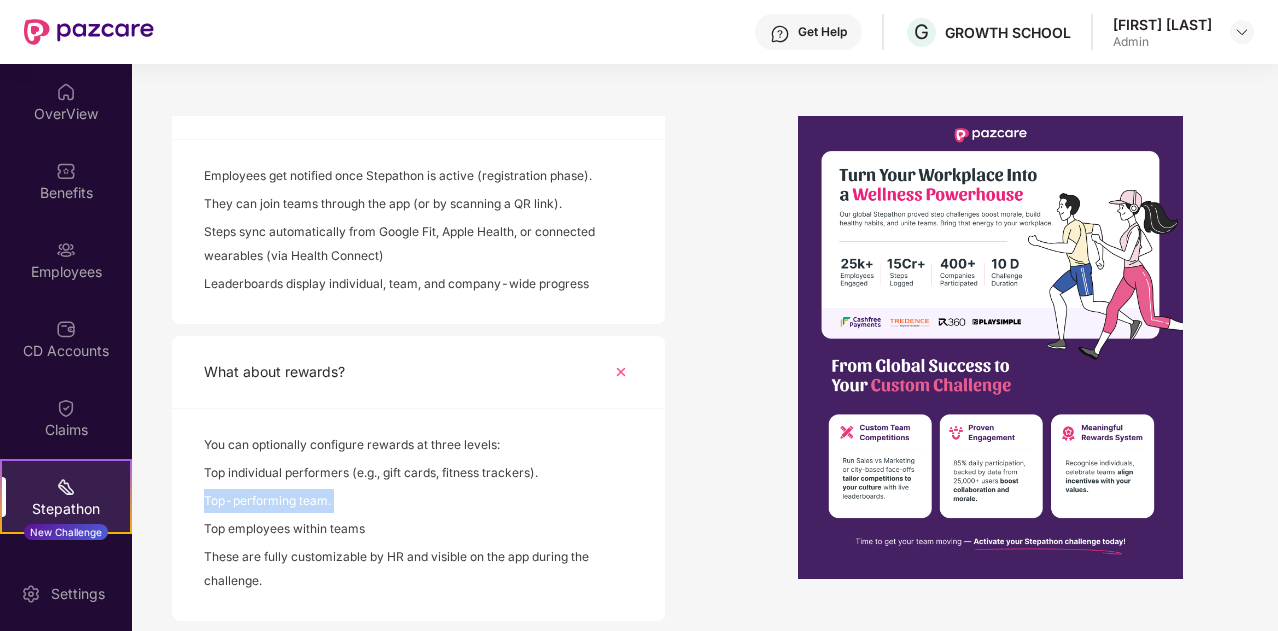 click on "Top-performing team." at bounding box center (418, 503) 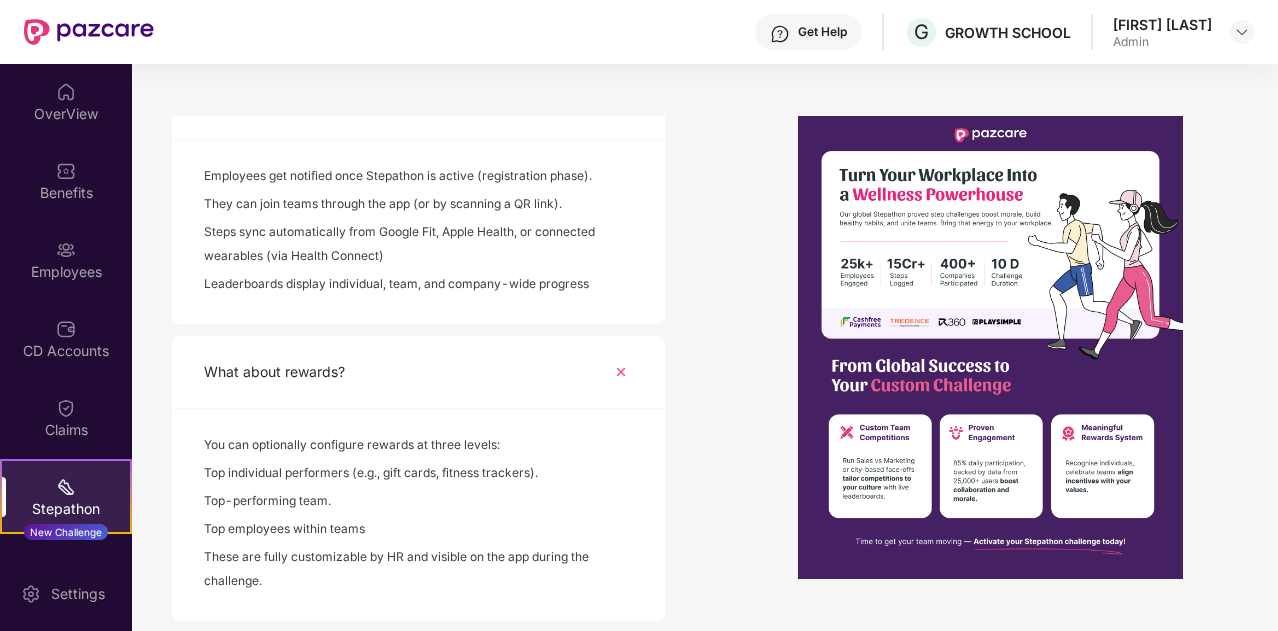click on "Top employees within teams" at bounding box center (418, 531) 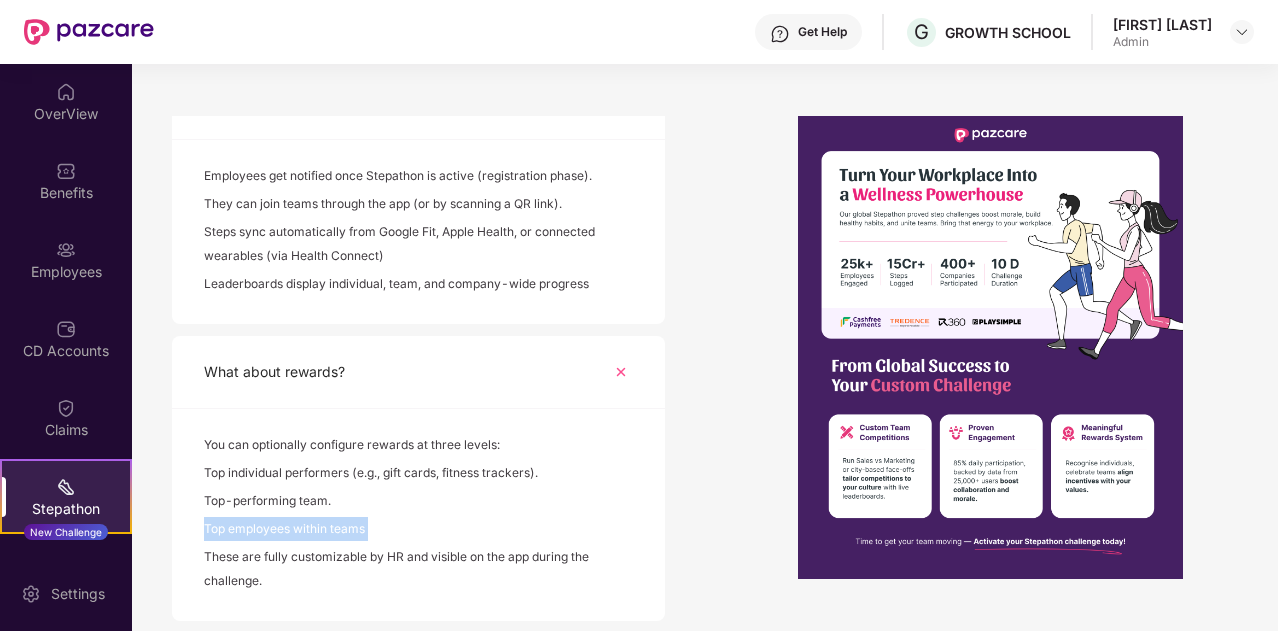 click on "Top employees within teams" at bounding box center [418, 531] 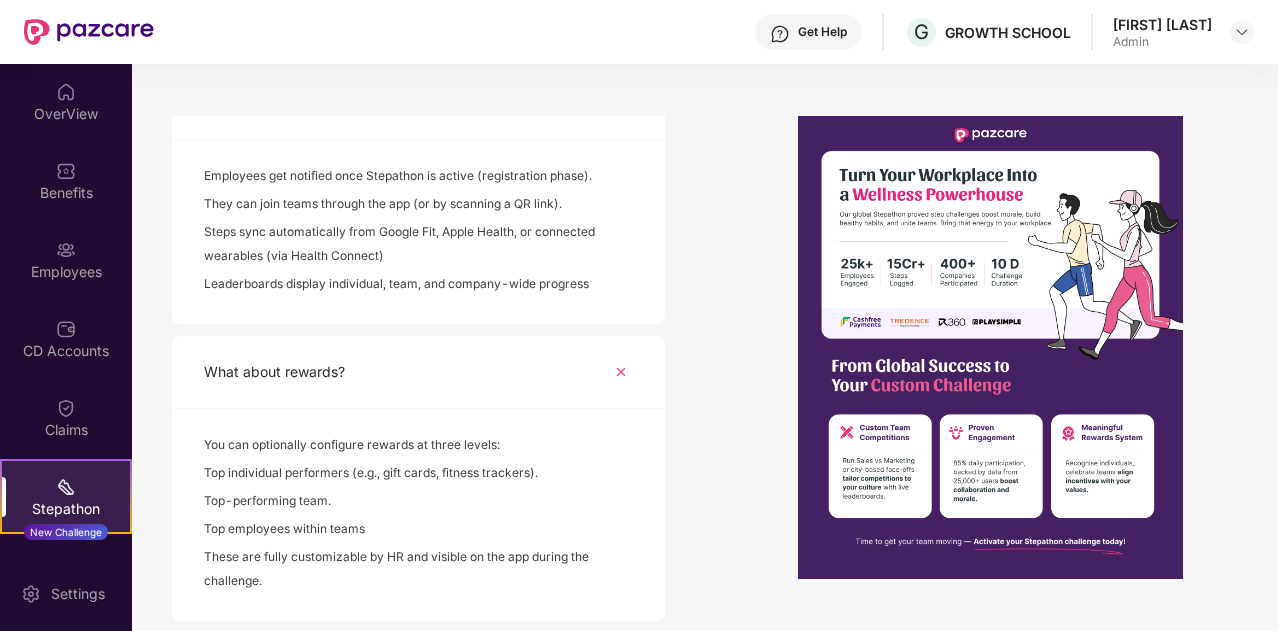 click on "These are fully customizable by HR and visible on the app during the challenge." at bounding box center [418, 571] 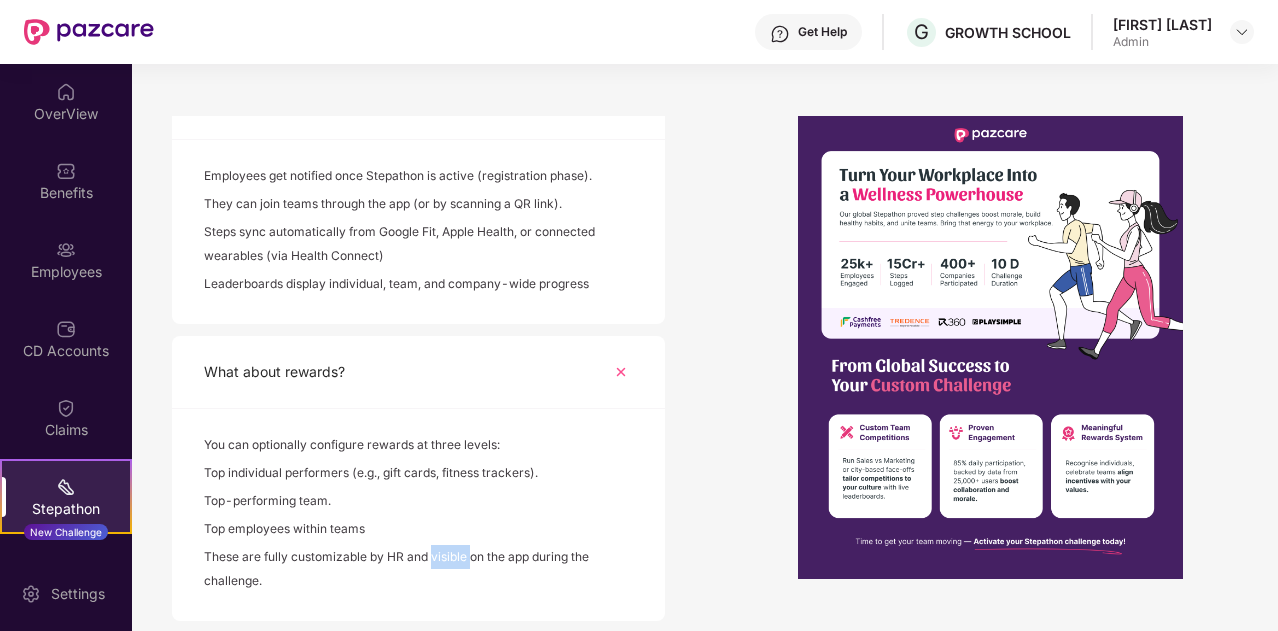 click on "These are fully customizable by HR and visible on the app during the challenge." at bounding box center [418, 571] 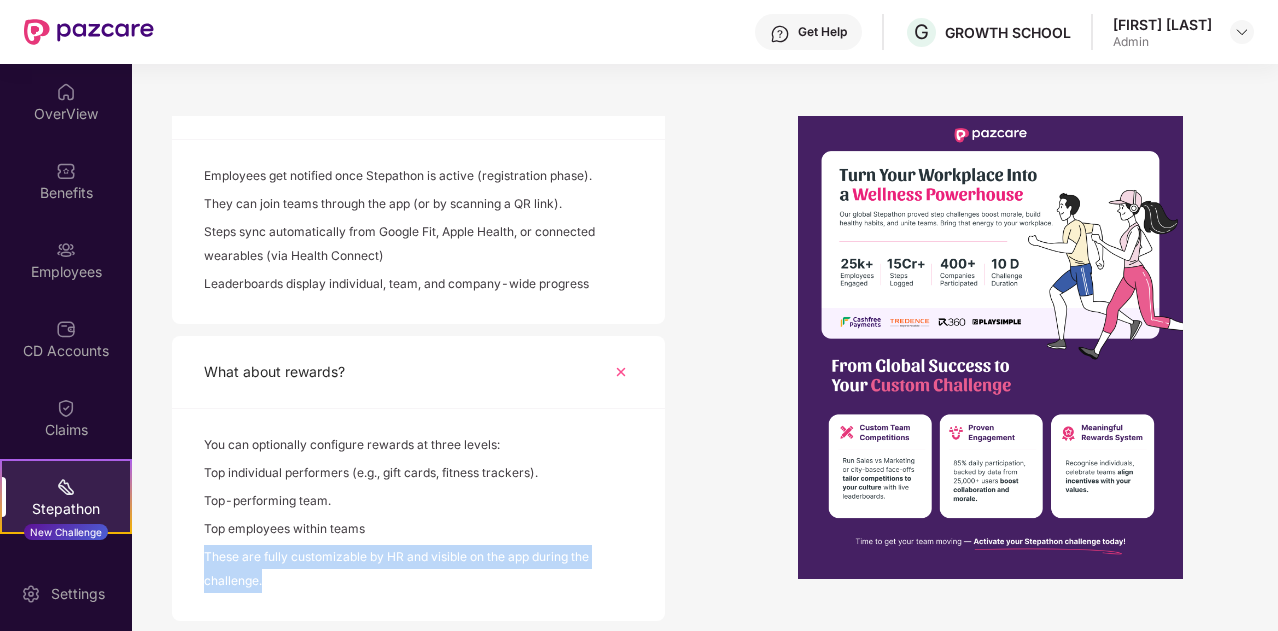 click on "These are fully customizable by HR and visible on the app during the challenge." at bounding box center (418, 571) 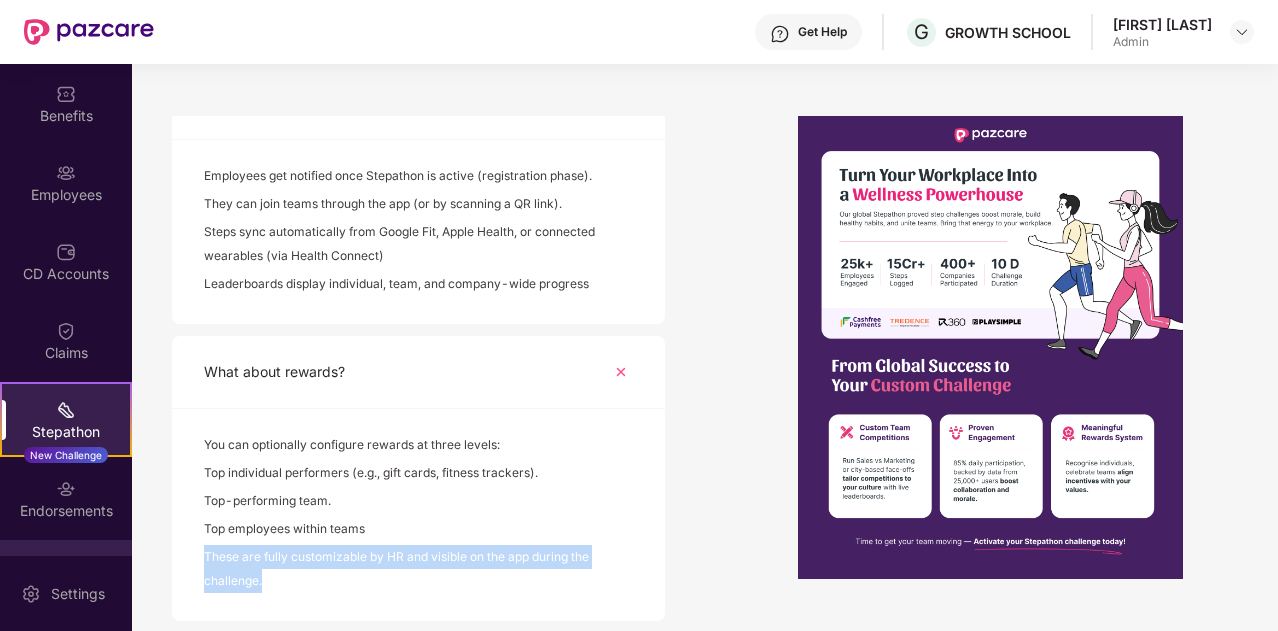 scroll, scrollTop: 0, scrollLeft: 0, axis: both 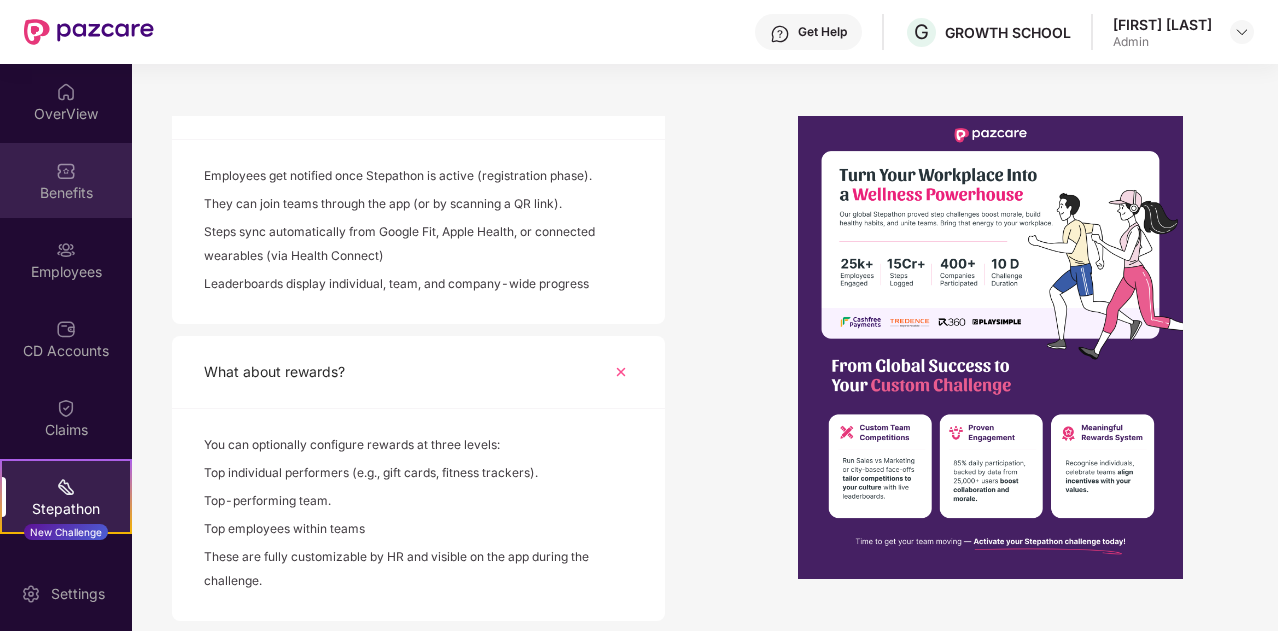 click on "Benefits" at bounding box center [66, 193] 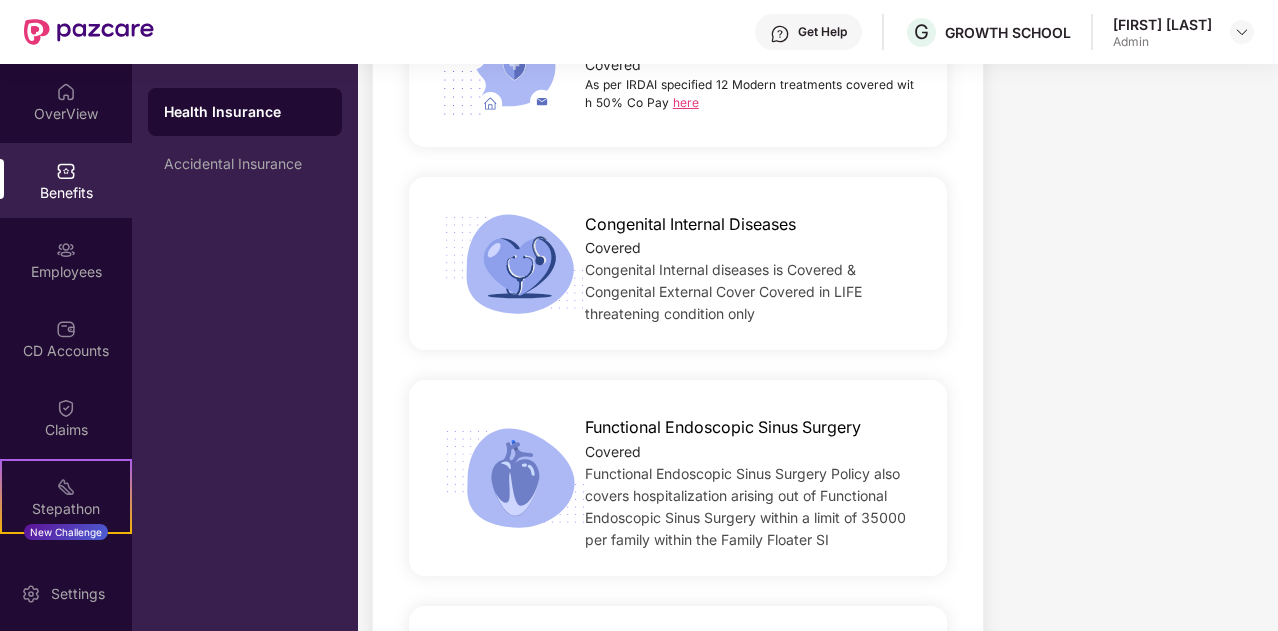scroll, scrollTop: 4513, scrollLeft: 0, axis: vertical 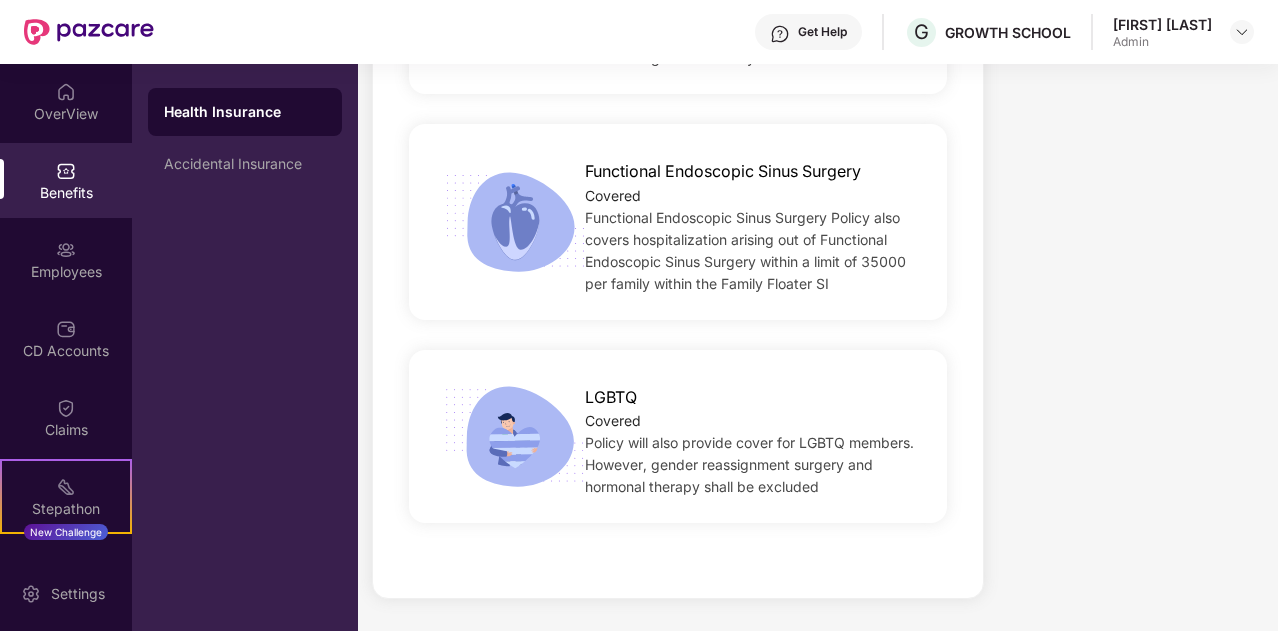click on "Policy will also provide cover for LGBTQ members. However, gender reassignment surgery and hormonal therapy shall be excluded" at bounding box center (749, 464) 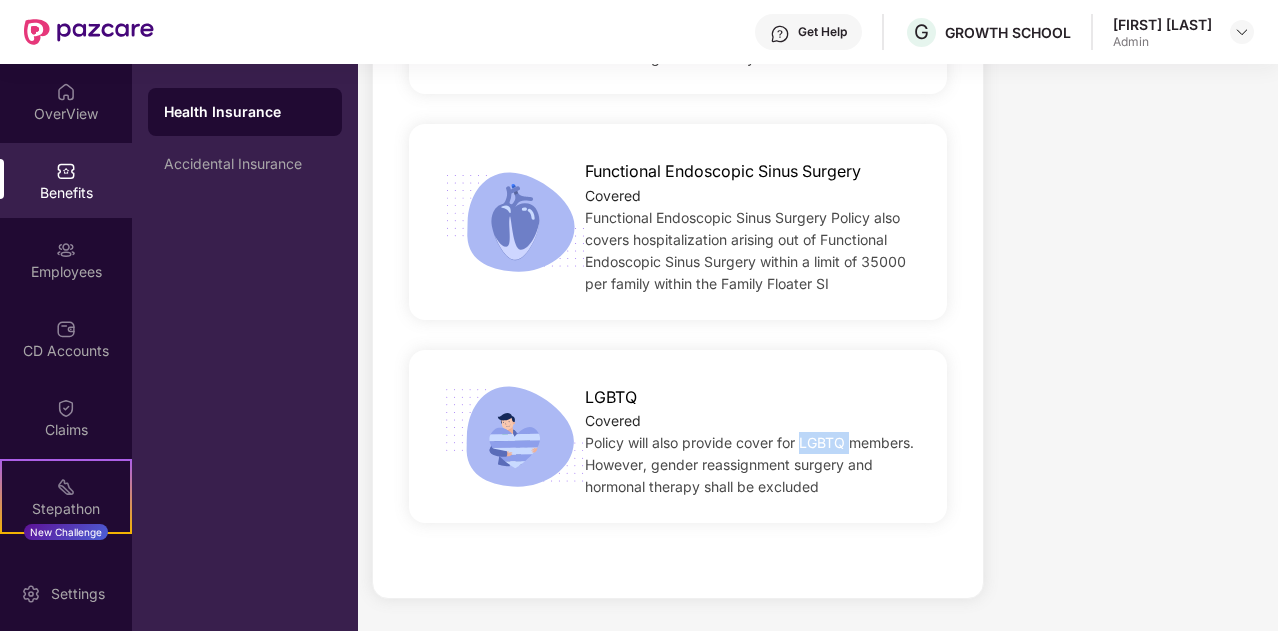 click on "Policy will also provide cover for LGBTQ members. However, gender reassignment surgery and hormonal therapy shall be excluded" at bounding box center [749, 464] 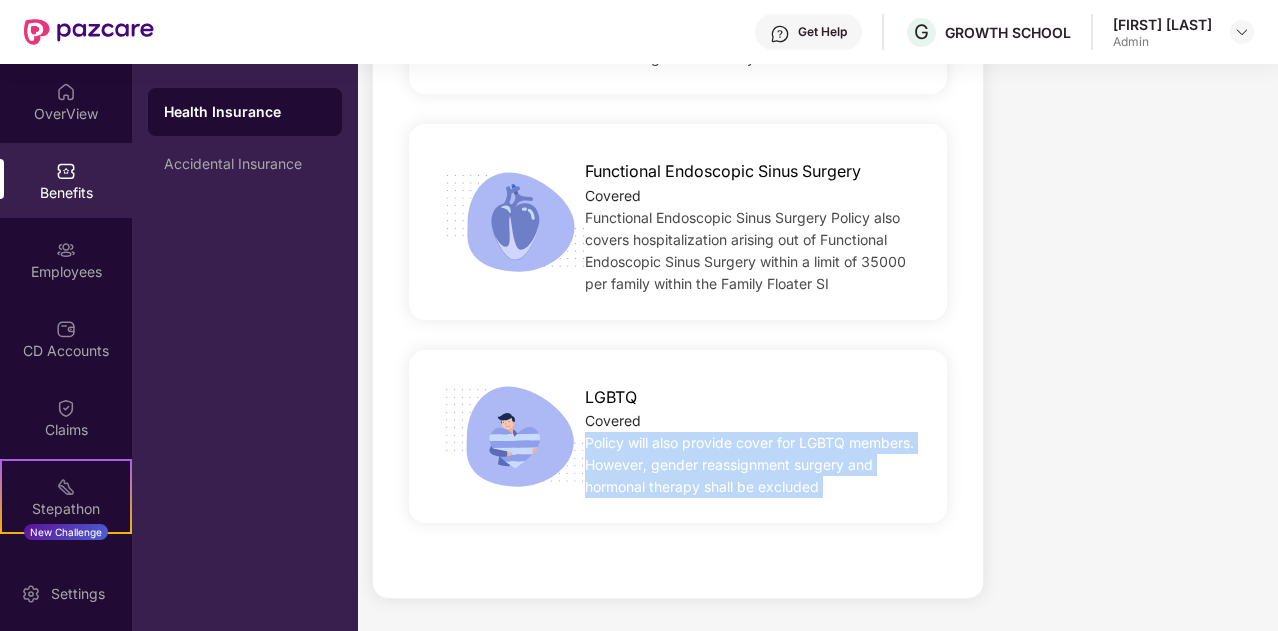 click on "Policy will also provide cover for LGBTQ members. However, gender reassignment surgery and hormonal therapy shall be excluded" at bounding box center (749, 464) 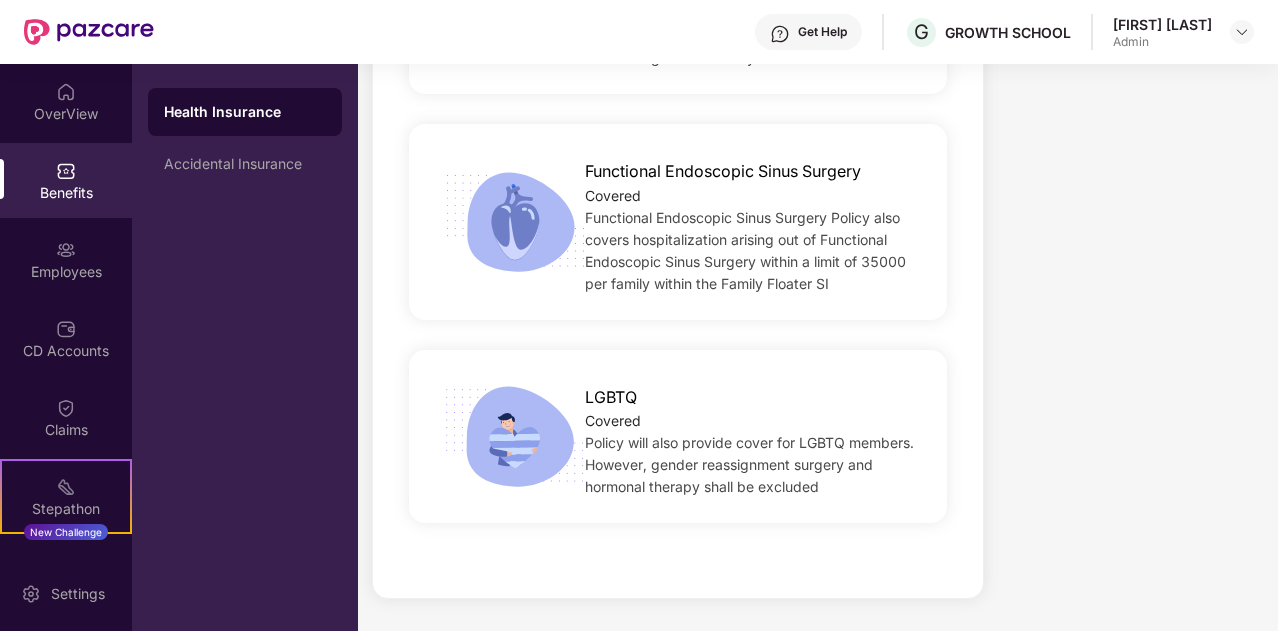 click on "Policy will also provide cover for LGBTQ members. However, gender reassignment surgery and hormonal therapy shall be excluded" at bounding box center (749, 464) 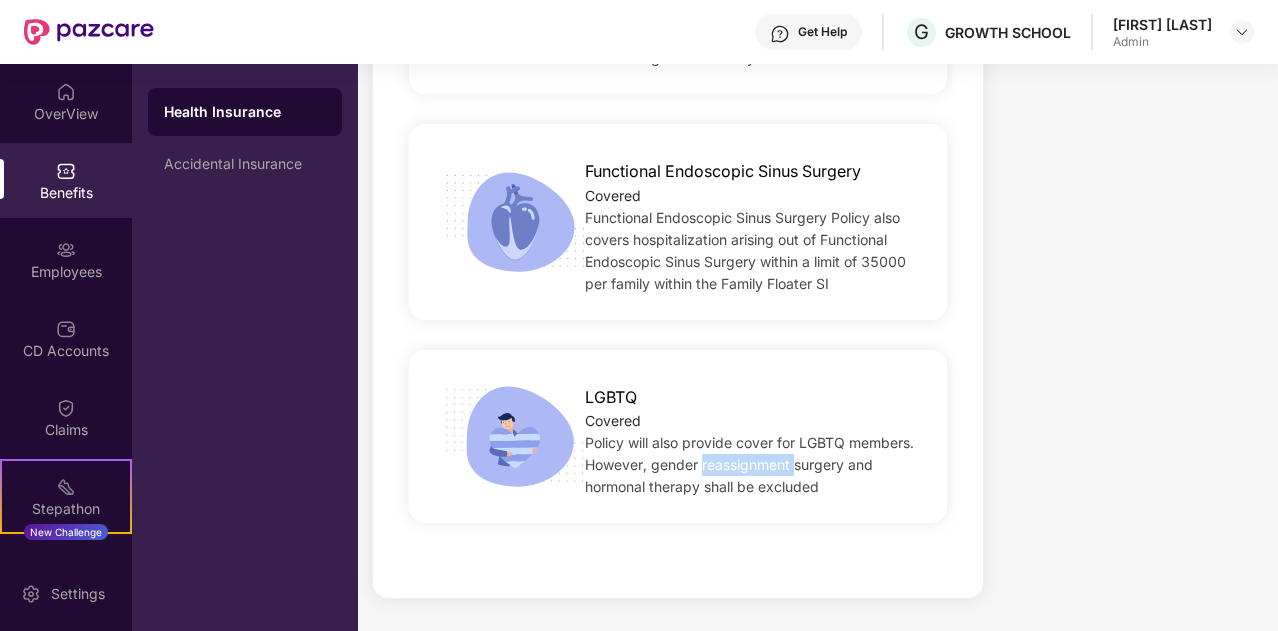 click on "Policy will also provide cover for LGBTQ members. However, gender reassignment surgery and hormonal therapy shall be excluded" at bounding box center (749, 464) 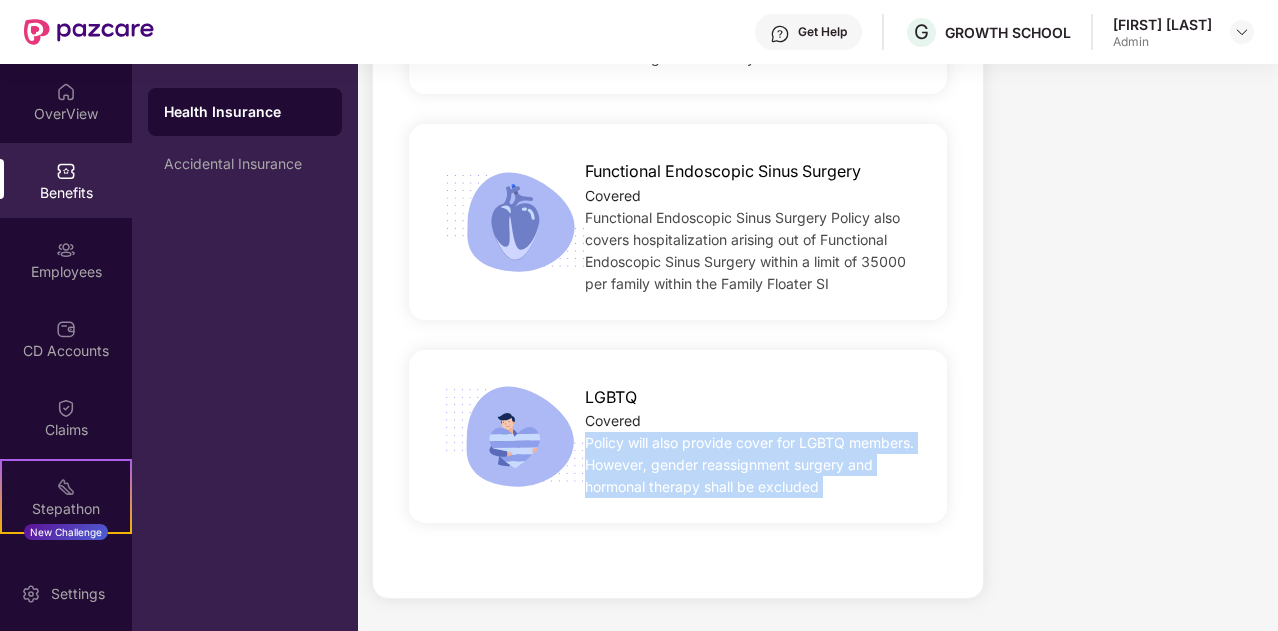 click on "Policy will also provide cover for LGBTQ members. However, gender reassignment surgery and hormonal therapy shall be excluded" at bounding box center [749, 464] 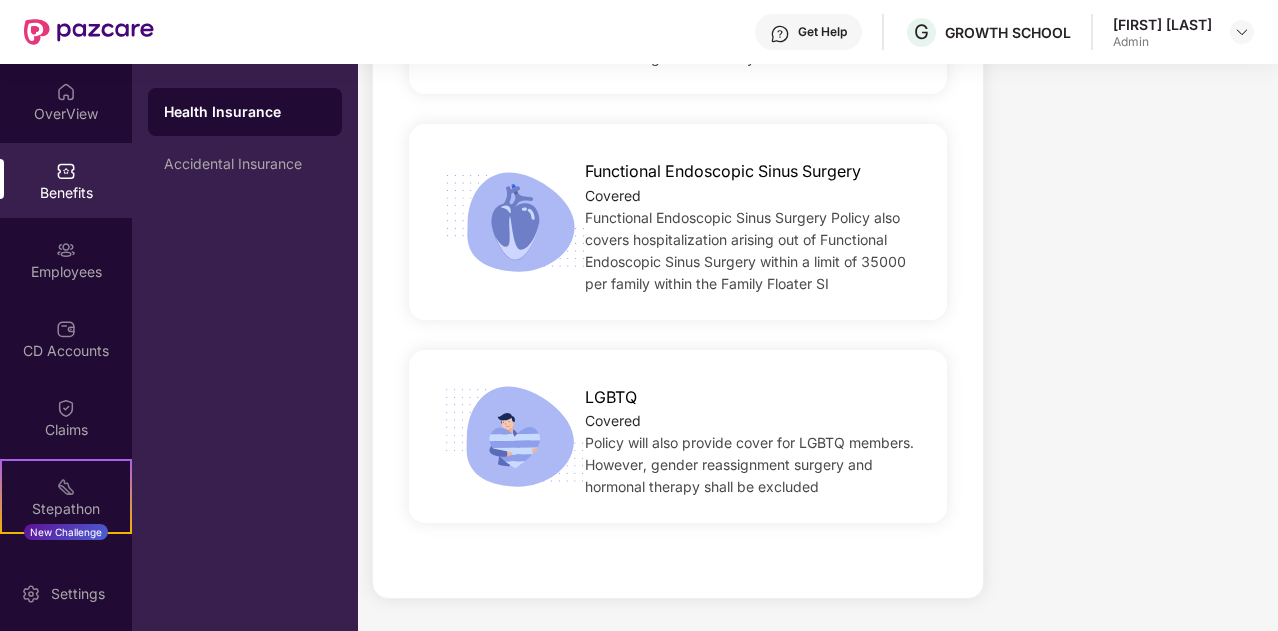 click on "Policy will also provide cover for LGBTQ members. However, gender reassignment surgery and hormonal therapy shall be excluded" at bounding box center (749, 464) 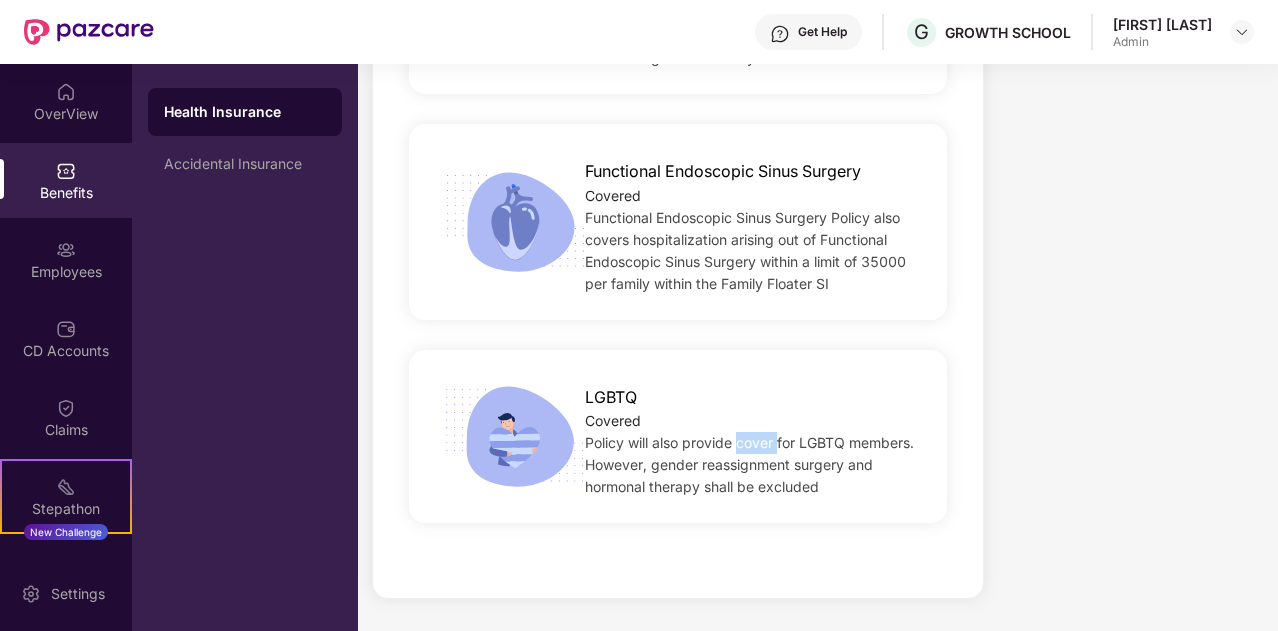 click on "Policy will also provide cover for LGBTQ members. However, gender reassignment surgery and hormonal therapy shall be excluded" at bounding box center [749, 464] 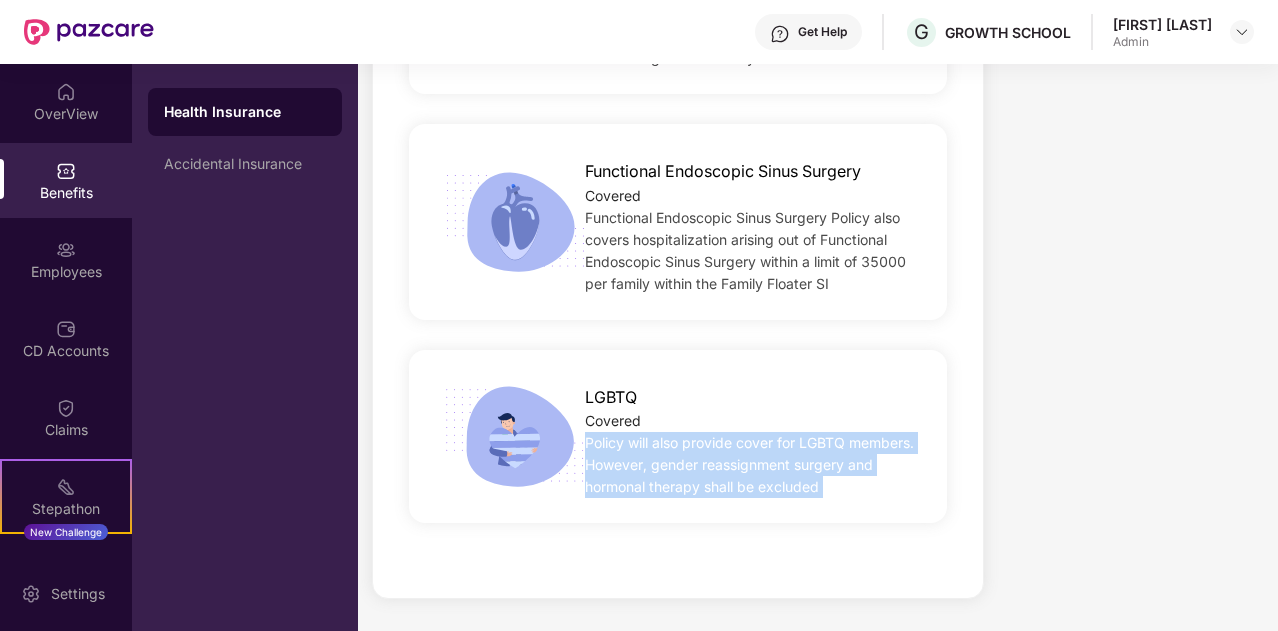 click on "Policy will also provide cover for LGBTQ members. However, gender reassignment surgery and hormonal therapy shall be excluded" at bounding box center [749, 464] 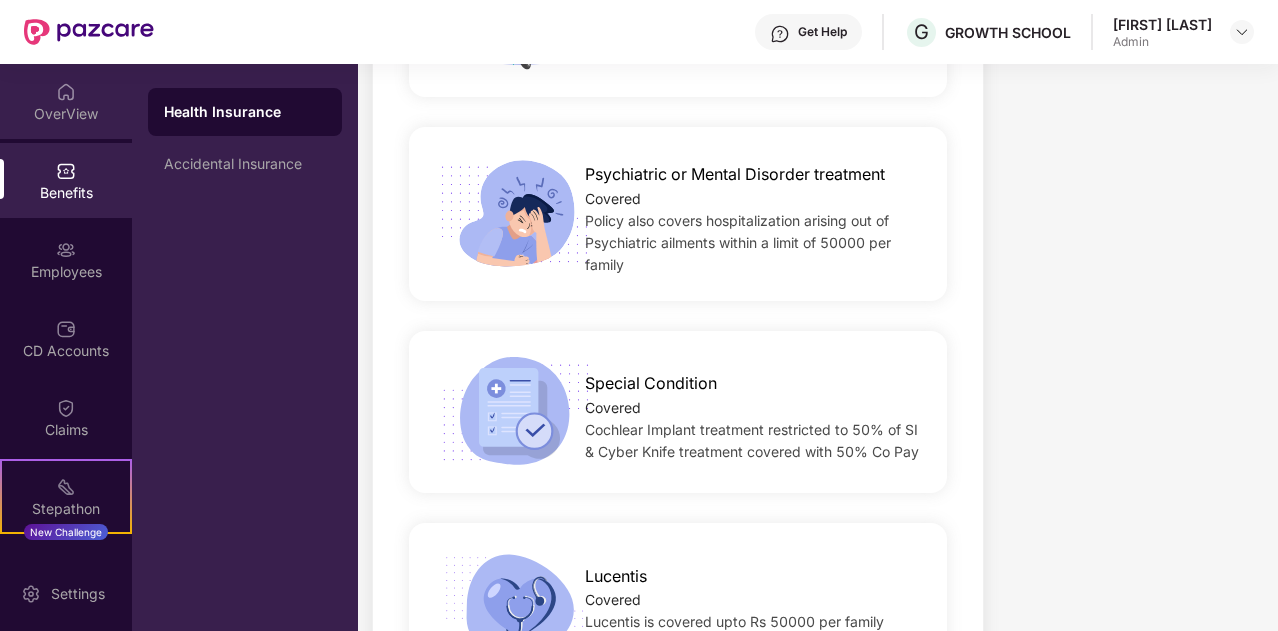 click on "OverView" at bounding box center [66, 114] 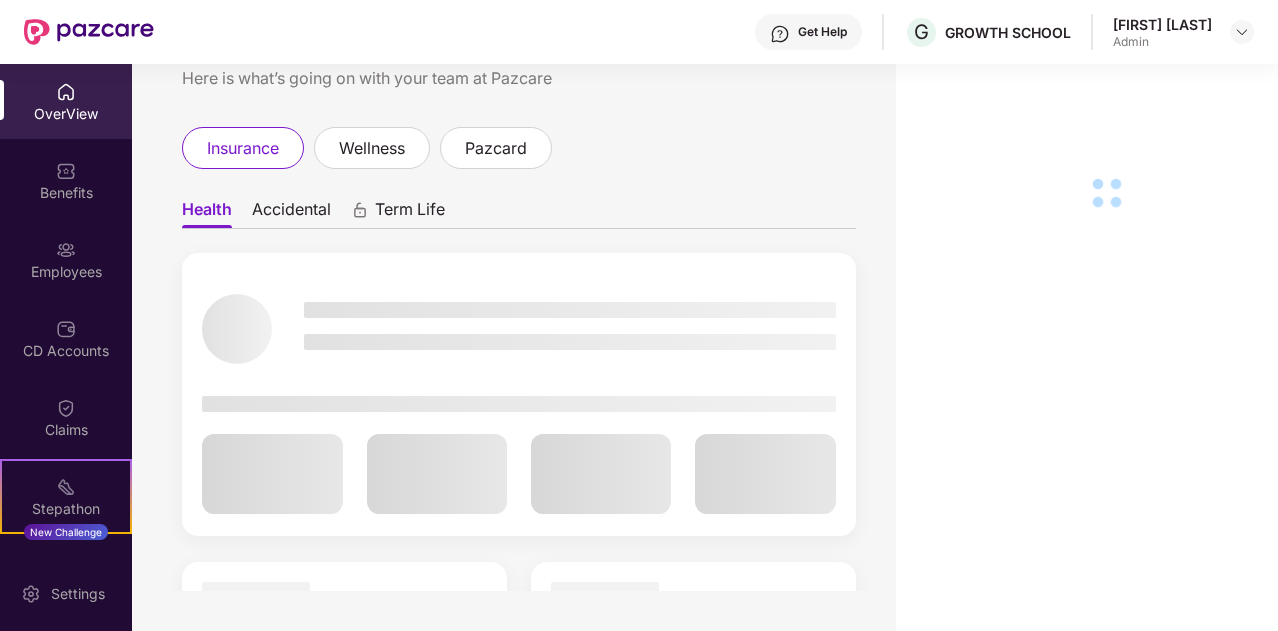 scroll, scrollTop: 0, scrollLeft: 0, axis: both 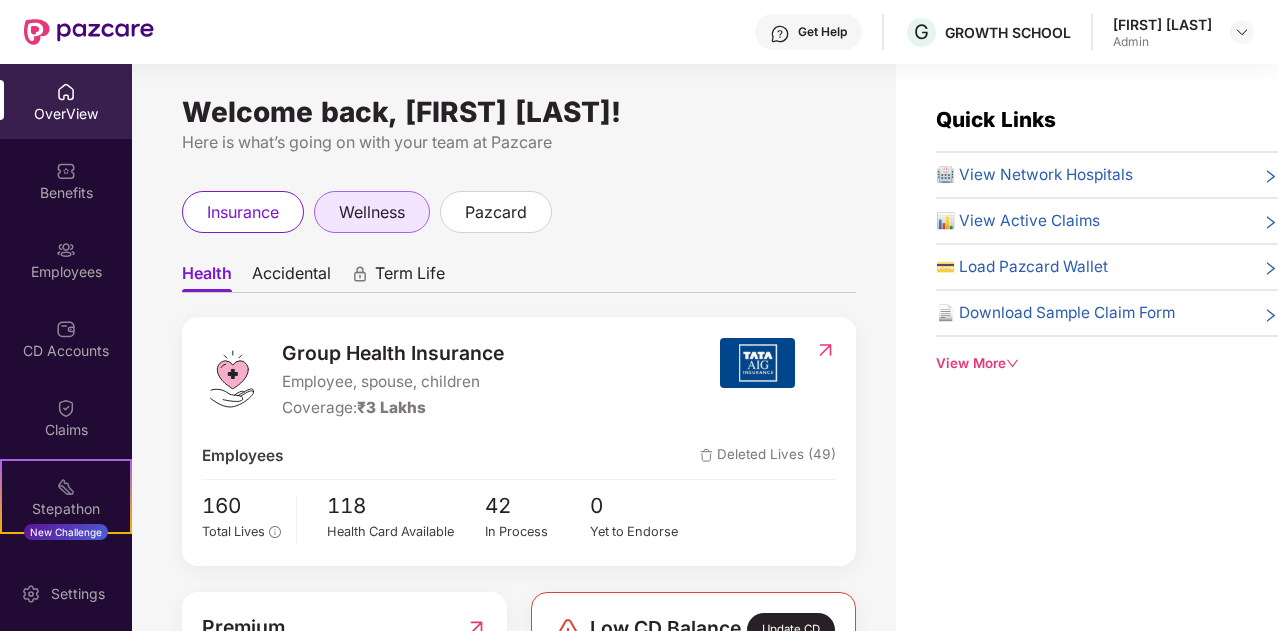 click on "wellness" at bounding box center [372, 212] 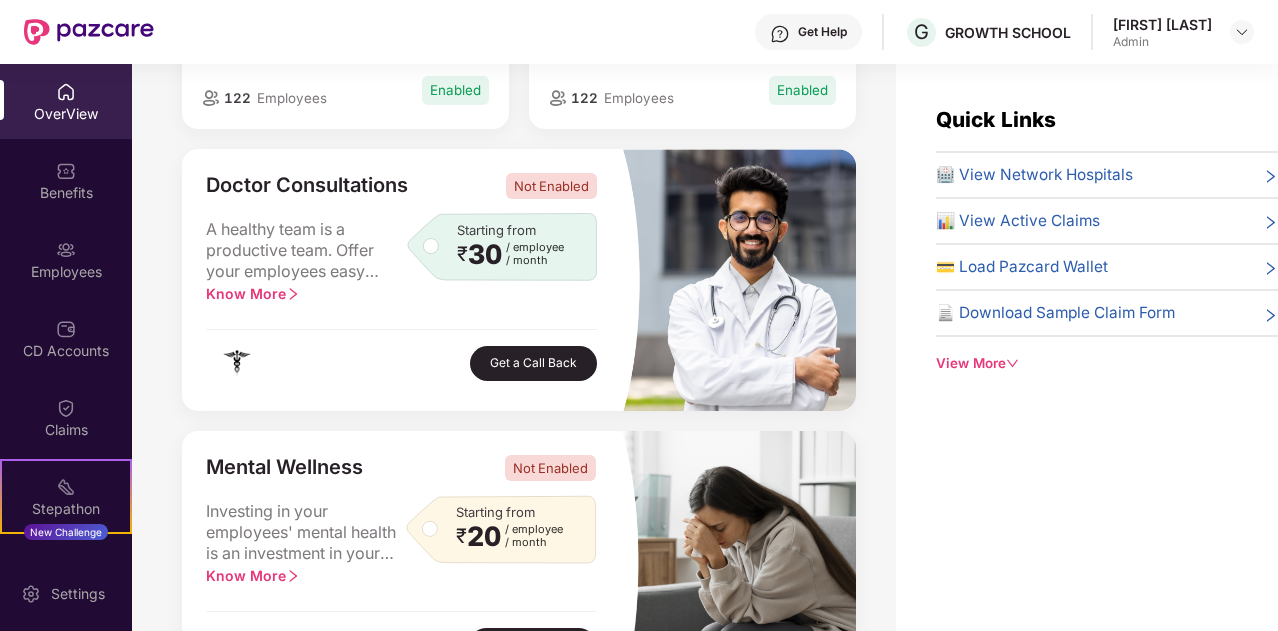 scroll, scrollTop: 337, scrollLeft: 0, axis: vertical 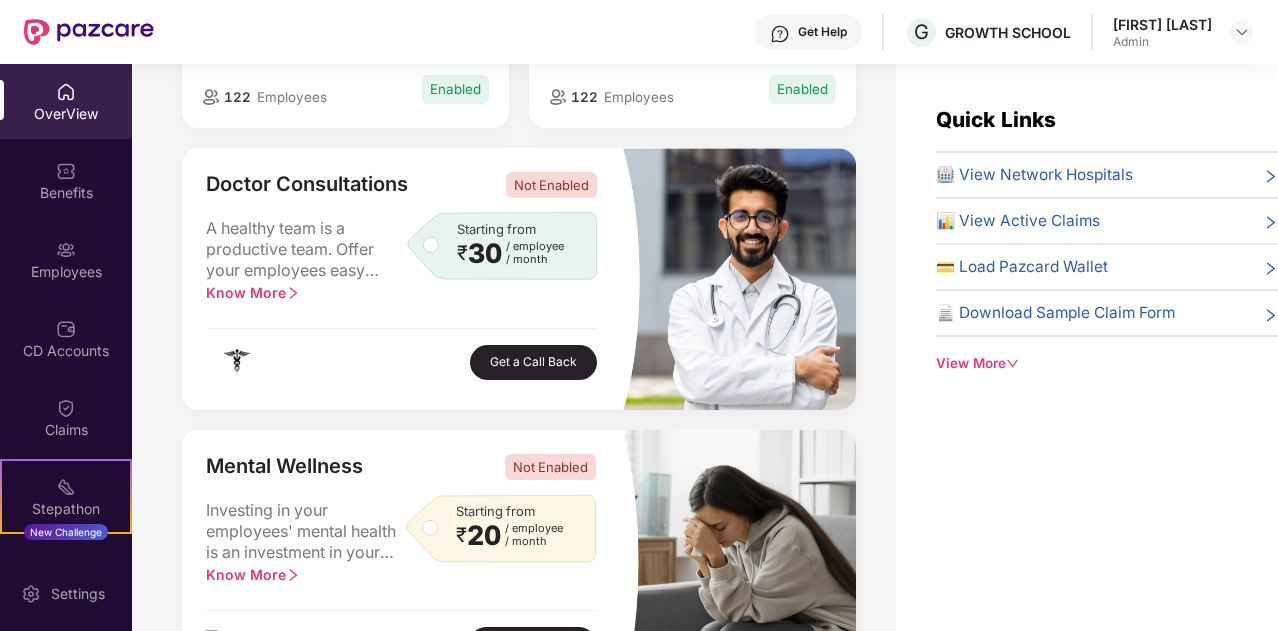 click on "A healthy team is a productive team. Offer your employees easy doctor consultations and give the support they need to manage their health without unnecessary stress, leading to a healthier, happier, and more focused workplace." at bounding box center [306, 250] 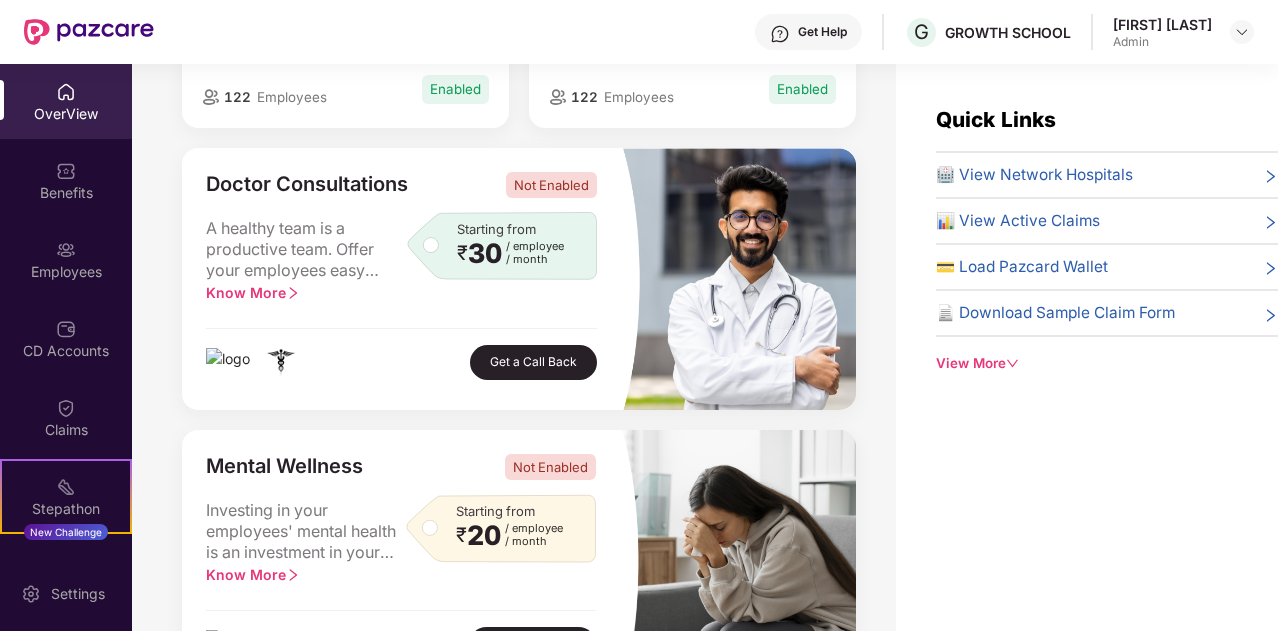 click on "Know More" at bounding box center [253, 292] 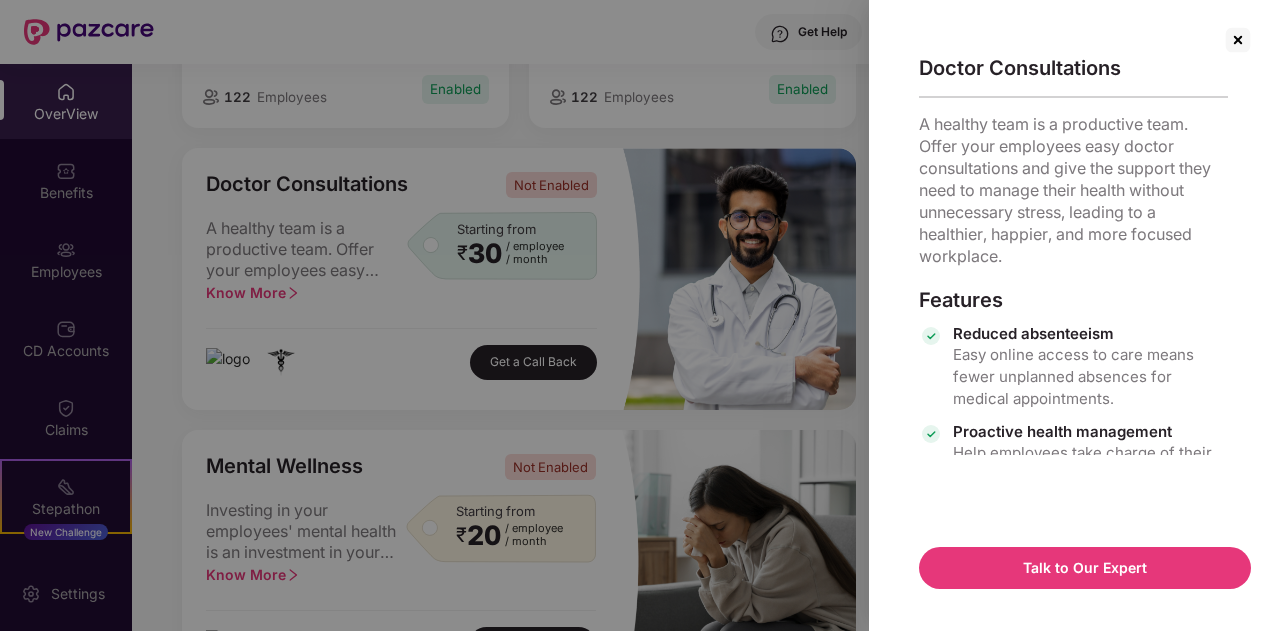 click at bounding box center [1238, 40] 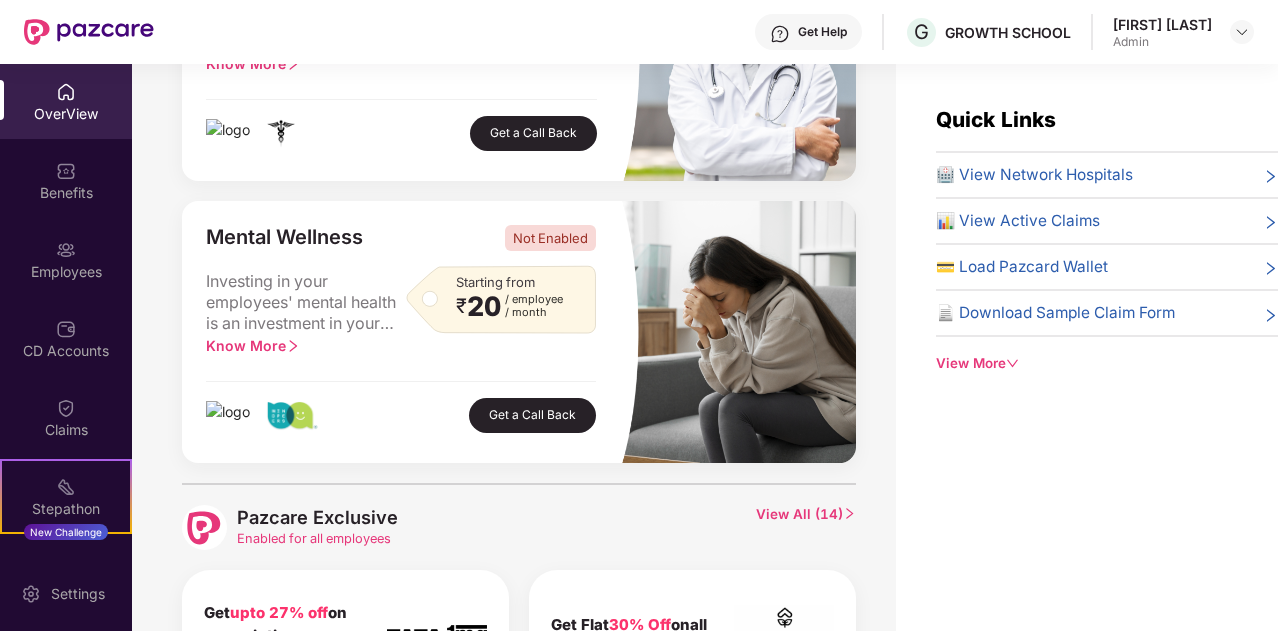 scroll, scrollTop: 579, scrollLeft: 0, axis: vertical 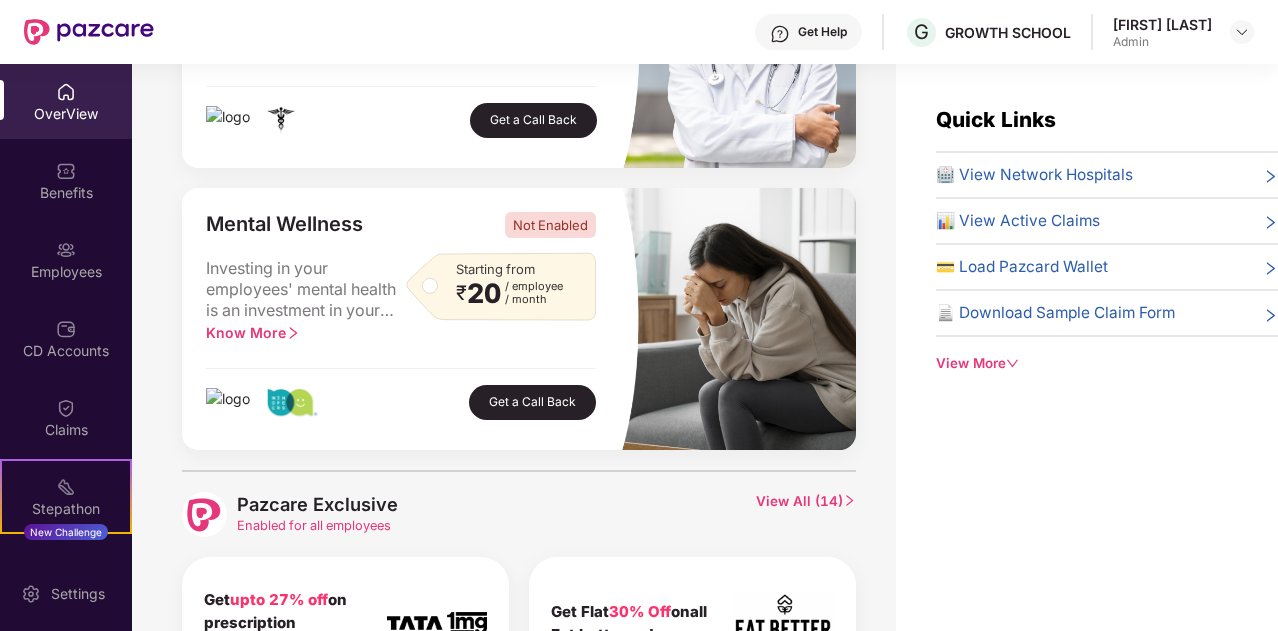 click on "Know More" at bounding box center [253, 332] 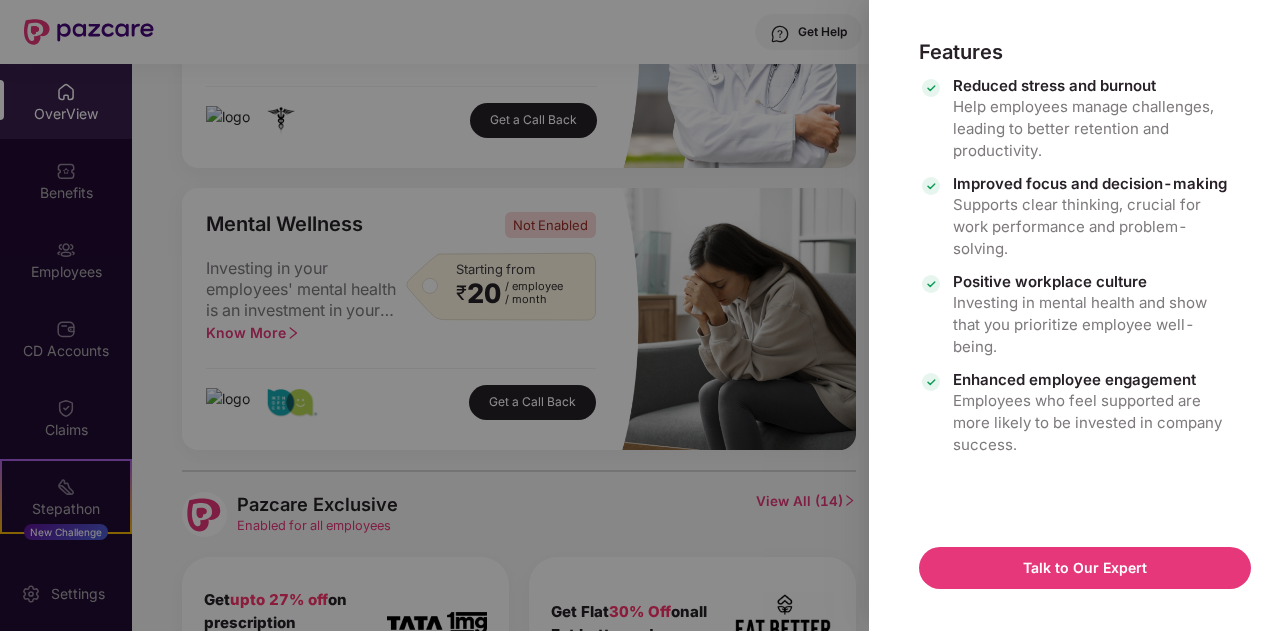 scroll, scrollTop: 0, scrollLeft: 0, axis: both 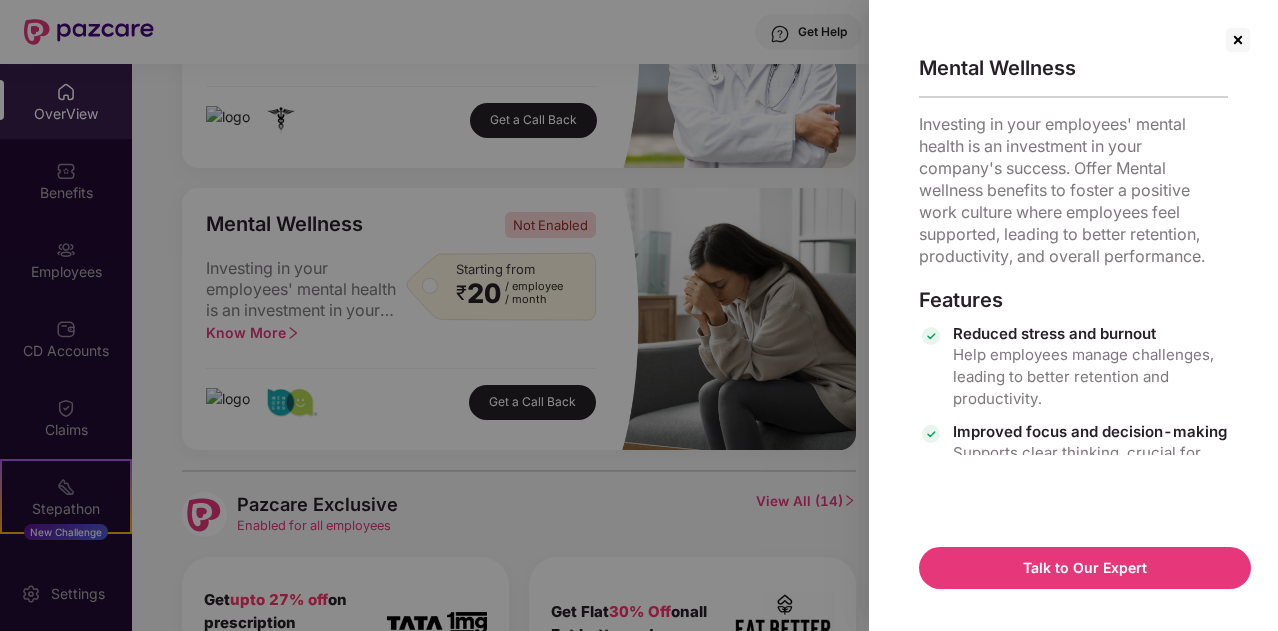 click at bounding box center [1238, 40] 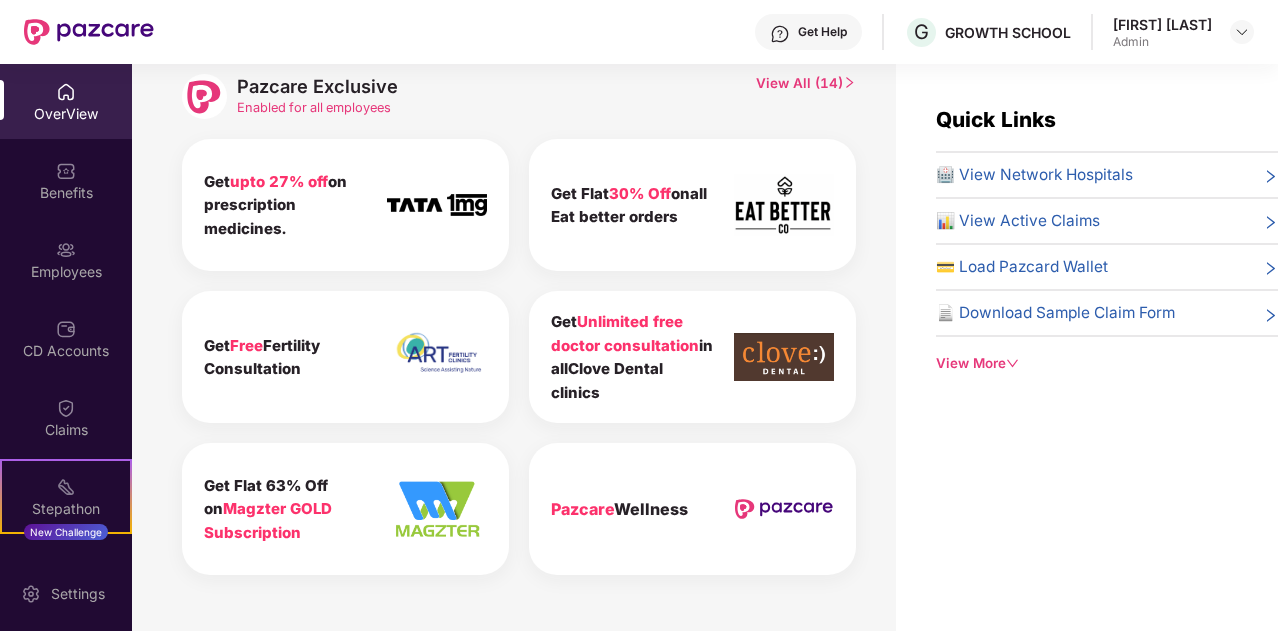 scroll, scrollTop: 1012, scrollLeft: 0, axis: vertical 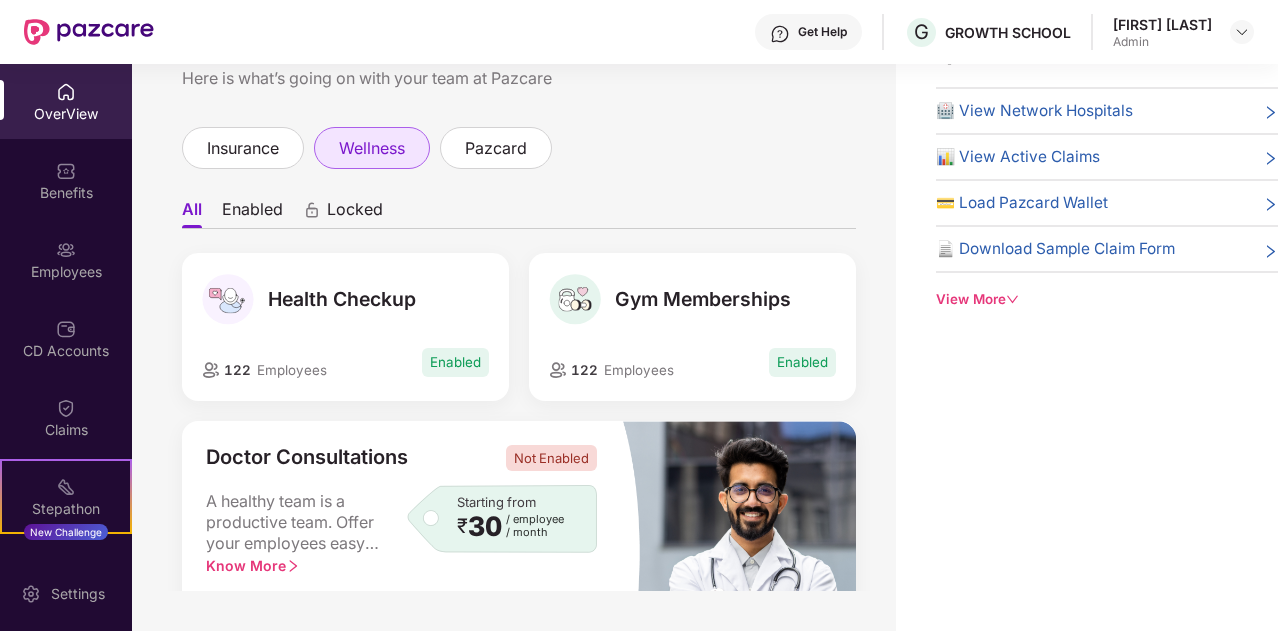 click on "wellness" at bounding box center [372, 148] 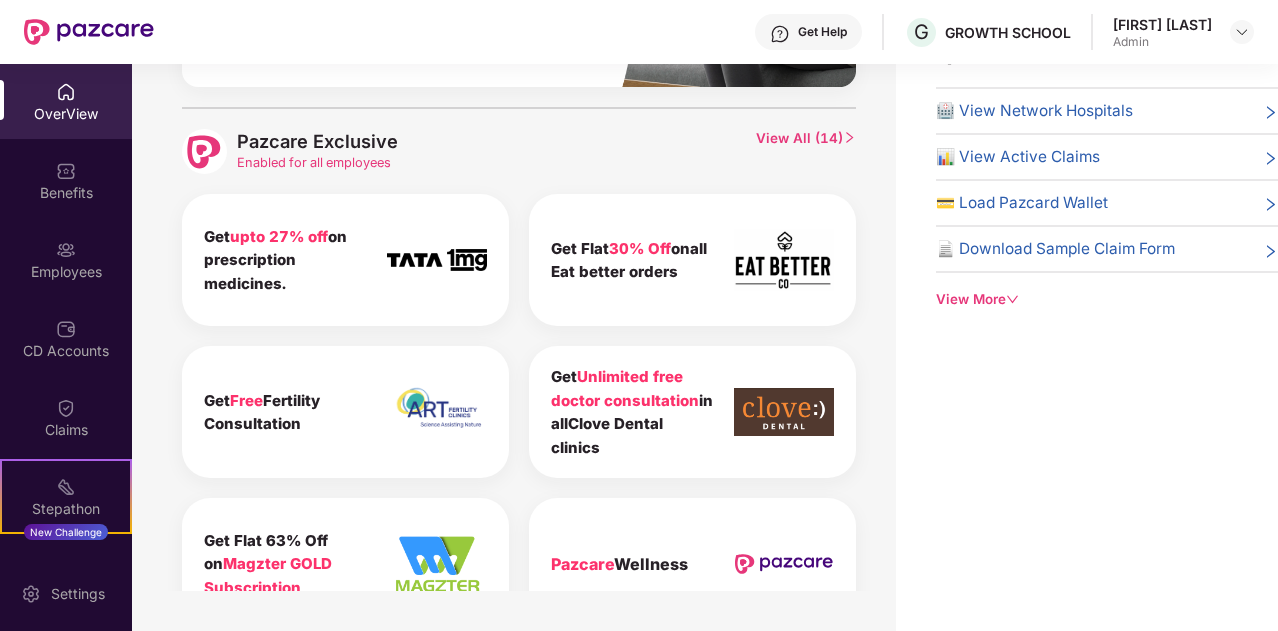 scroll, scrollTop: 874, scrollLeft: 0, axis: vertical 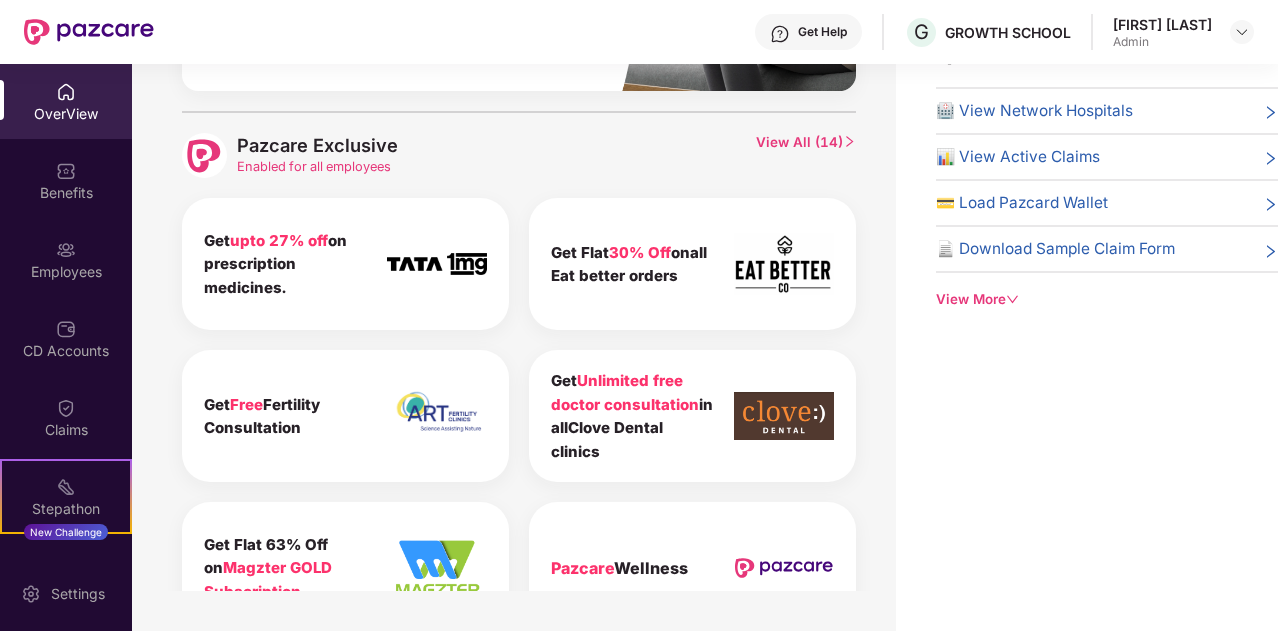 click on "Unlimited free doctor consultation" at bounding box center [625, 392] 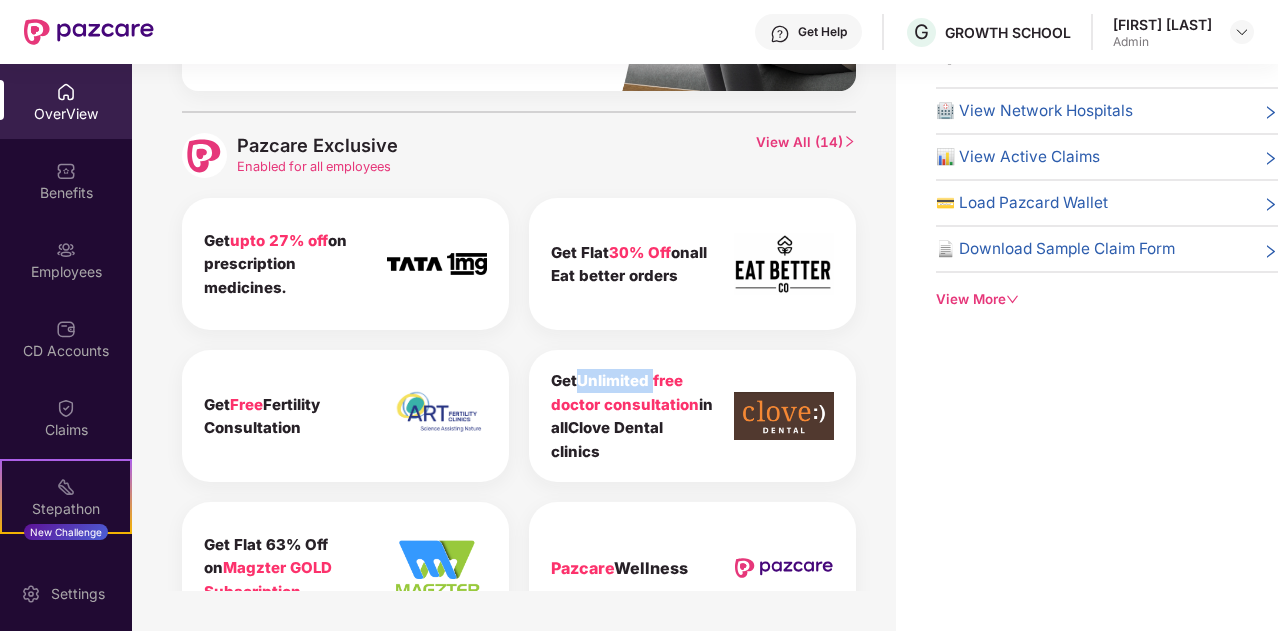 click on "Unlimited free doctor consultation" at bounding box center (625, 392) 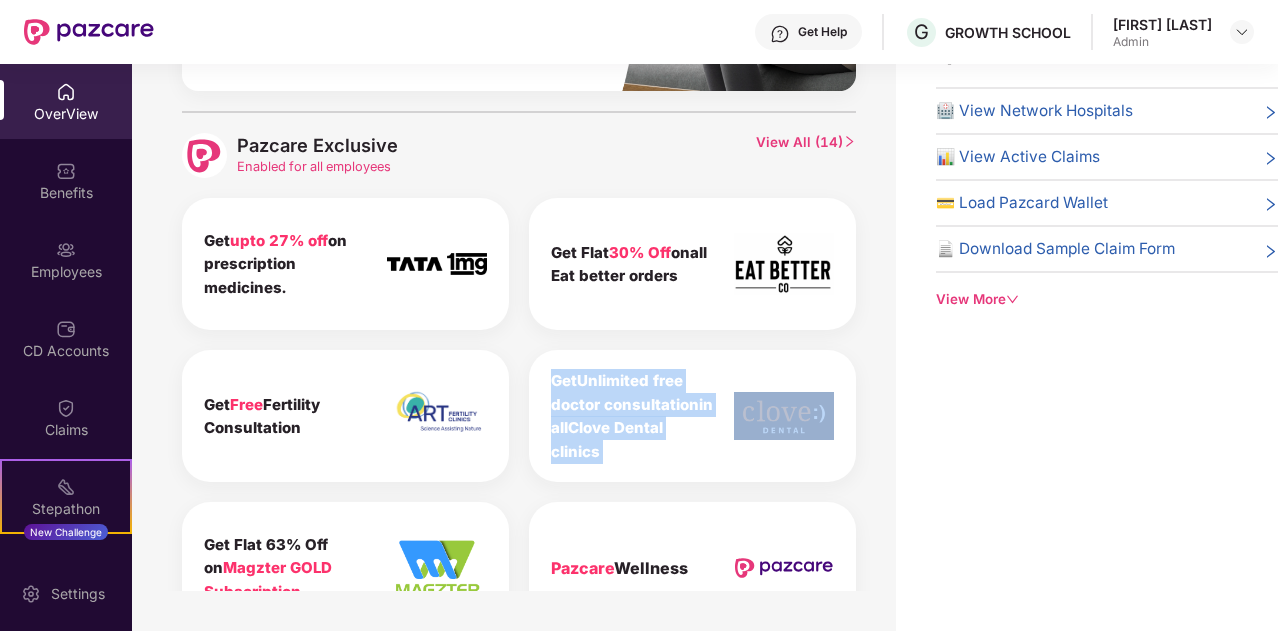 click on "Unlimited free doctor consultation" at bounding box center [625, 392] 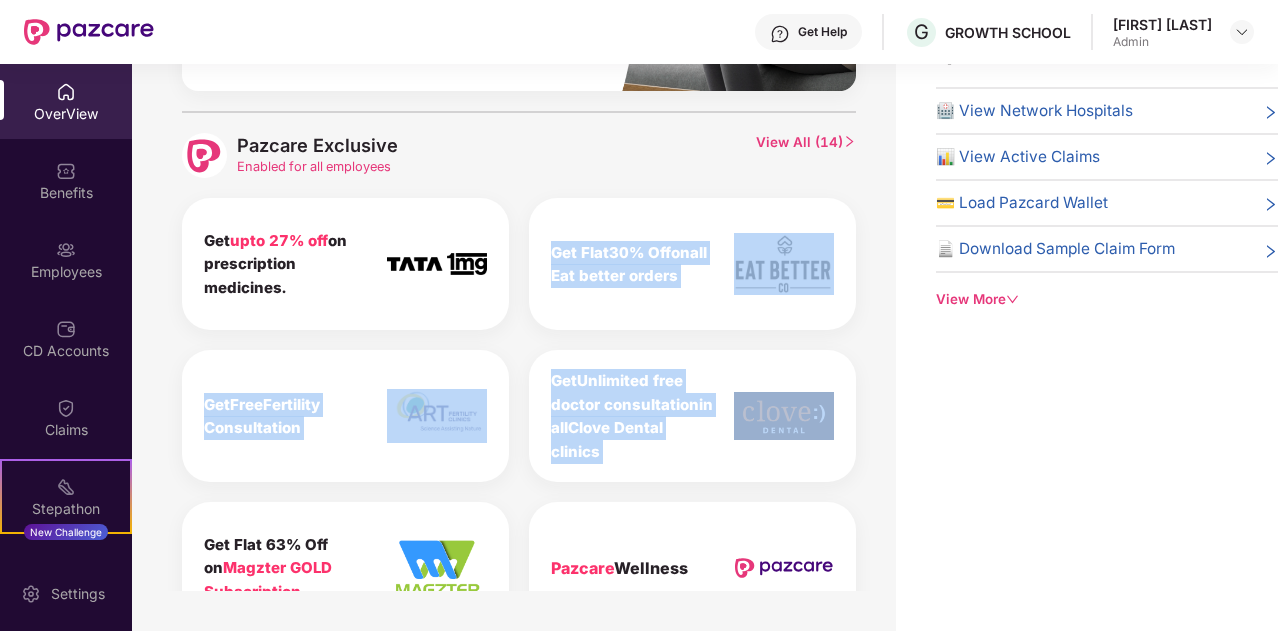 drag, startPoint x: 618, startPoint y: 395, endPoint x: 632, endPoint y: 247, distance: 148.66069 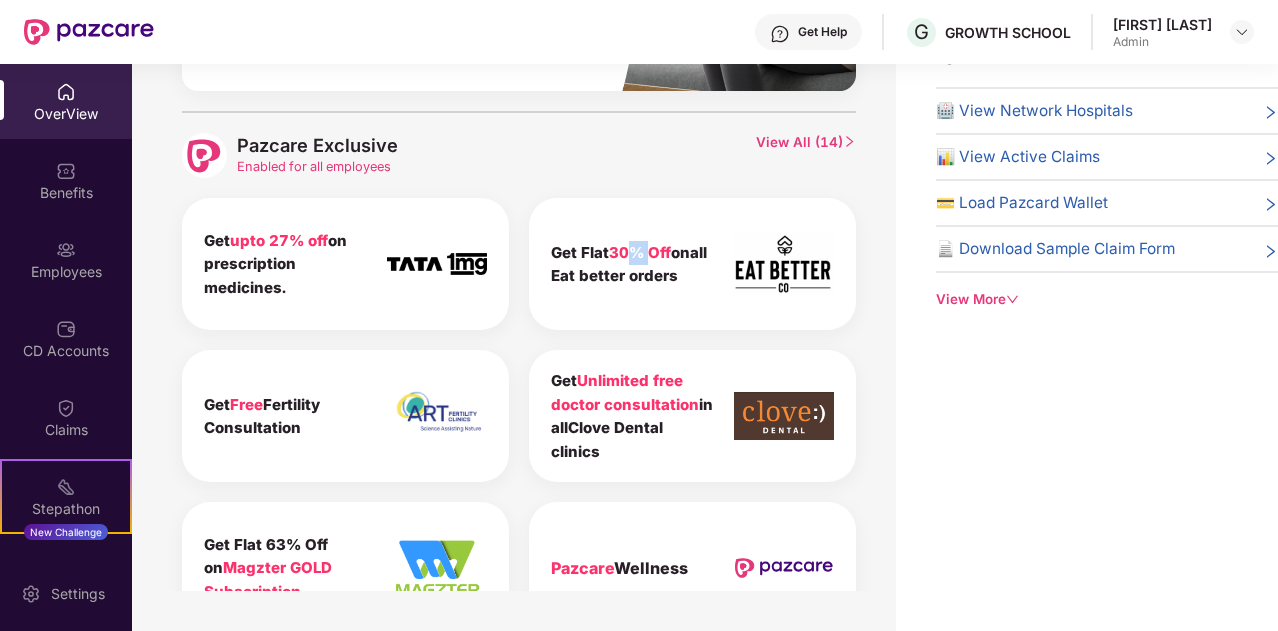click on "30% Off" at bounding box center (640, 252) 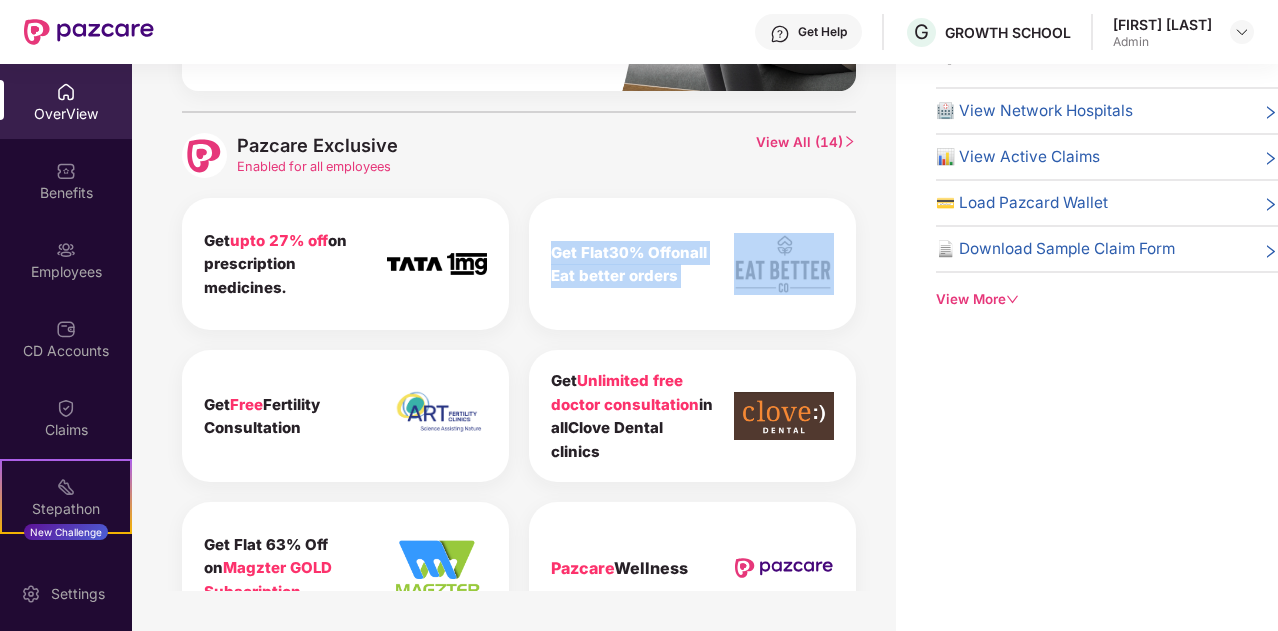 click on "30% Off" at bounding box center [640, 252] 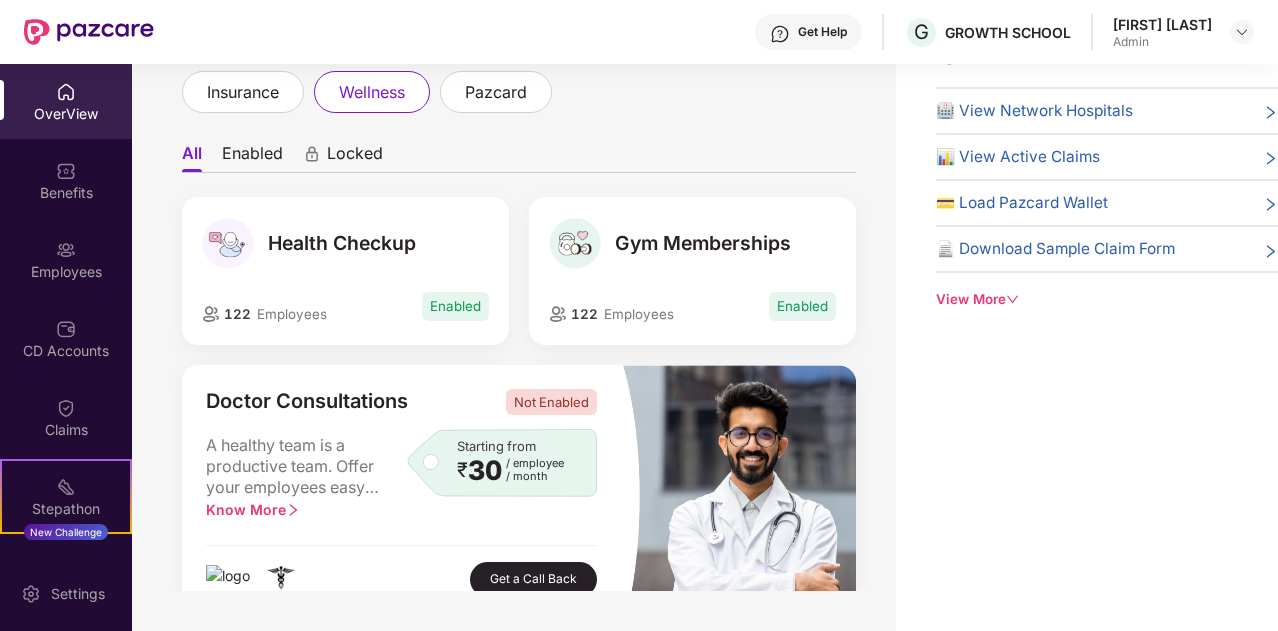 scroll, scrollTop: 0, scrollLeft: 0, axis: both 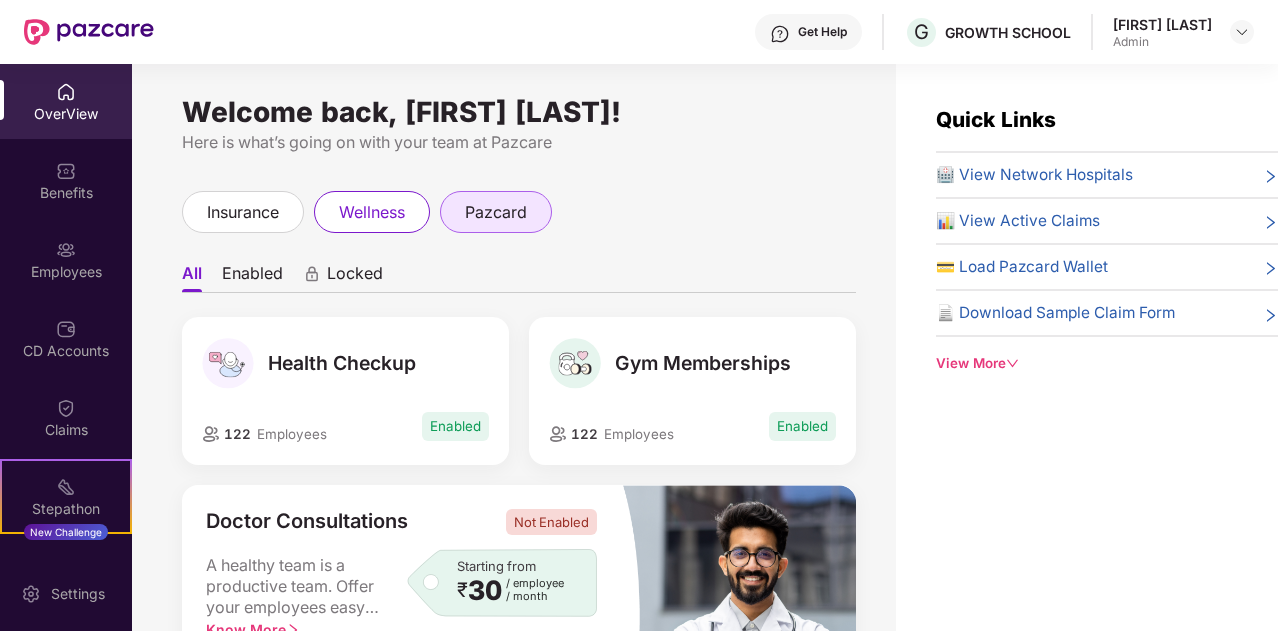 click on "pazcard" at bounding box center [496, 212] 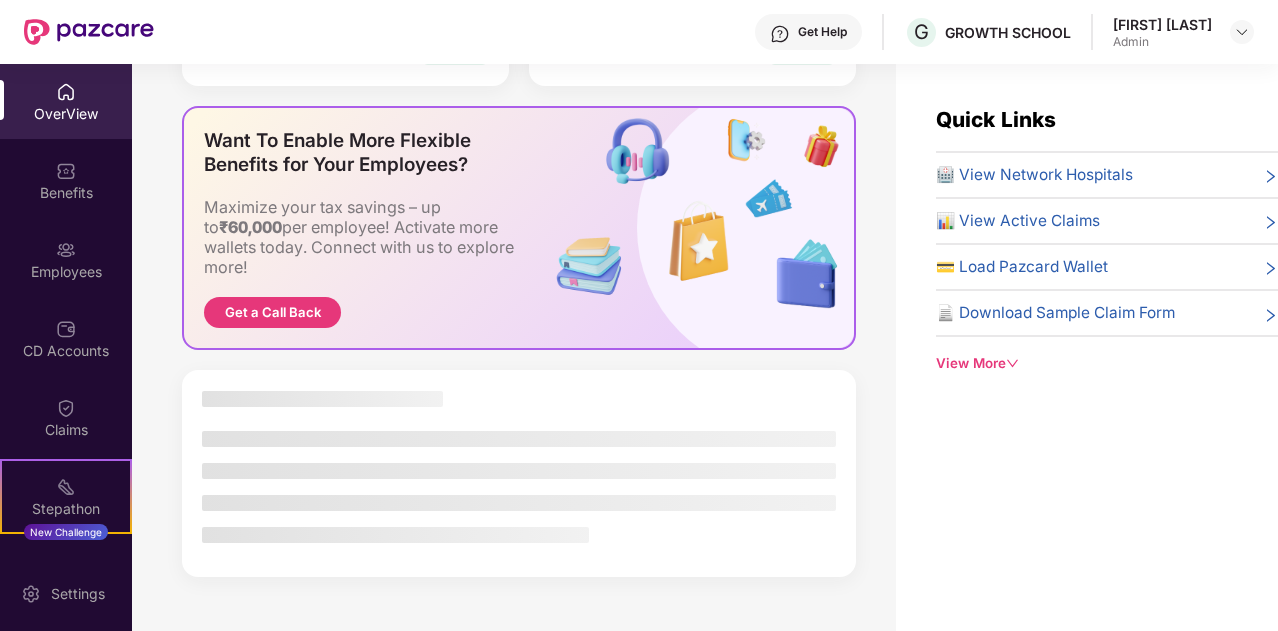 scroll, scrollTop: 401, scrollLeft: 0, axis: vertical 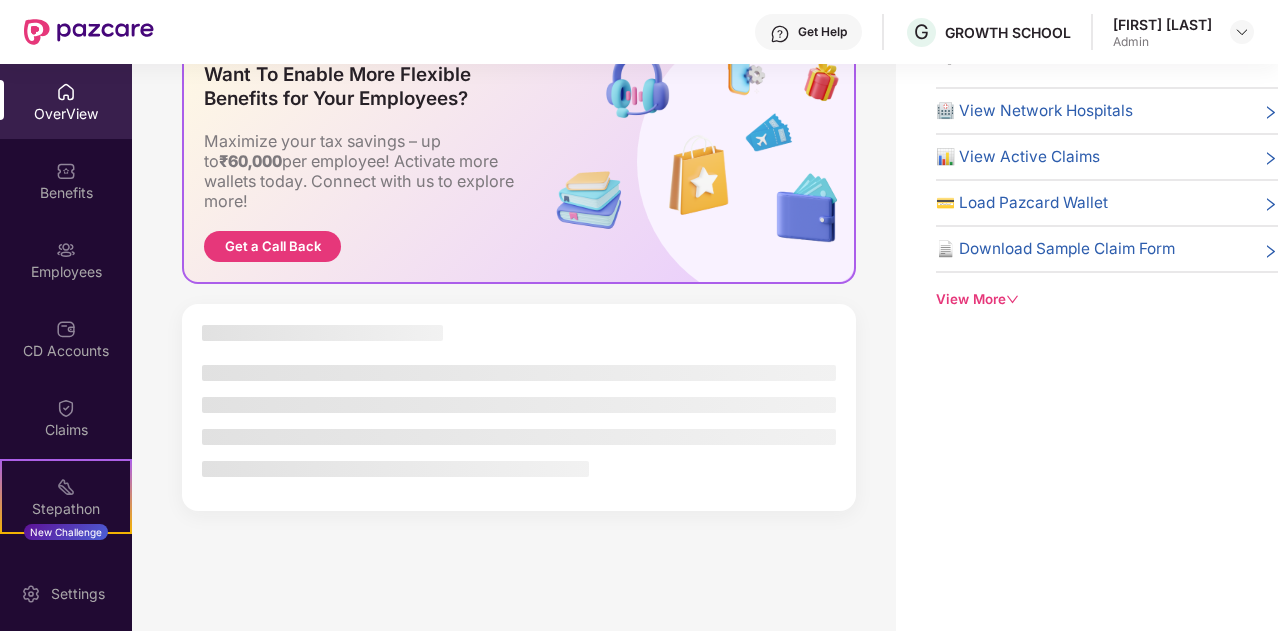 click on "View More" at bounding box center (1107, 299) 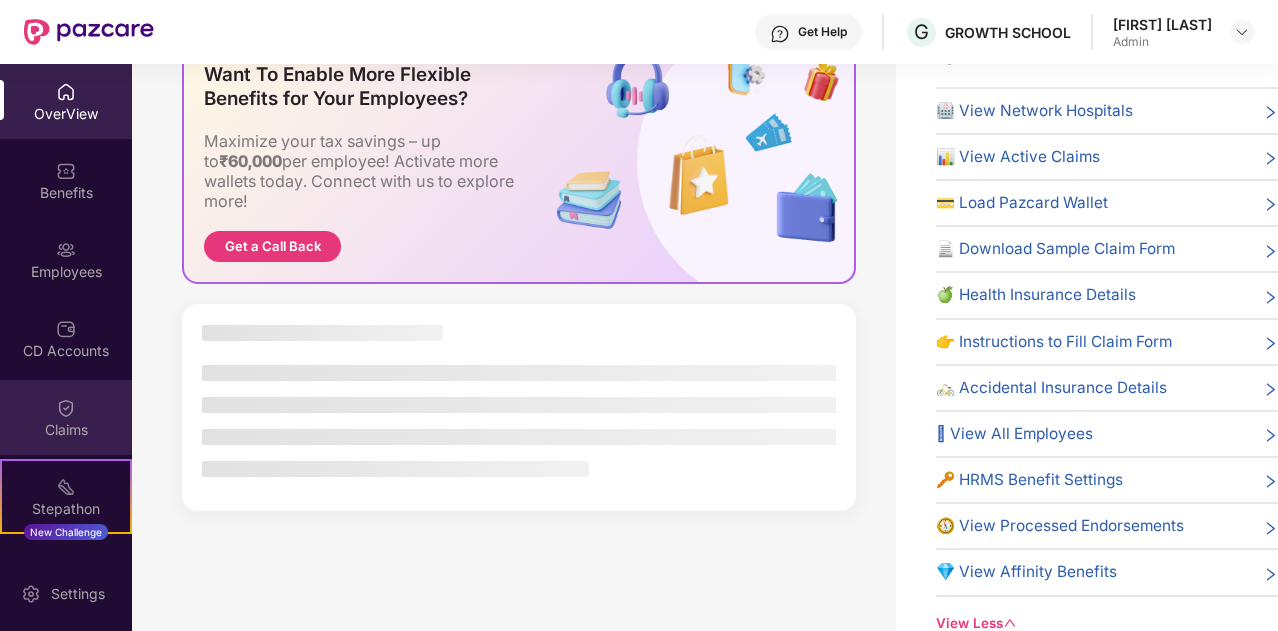 scroll, scrollTop: 0, scrollLeft: 0, axis: both 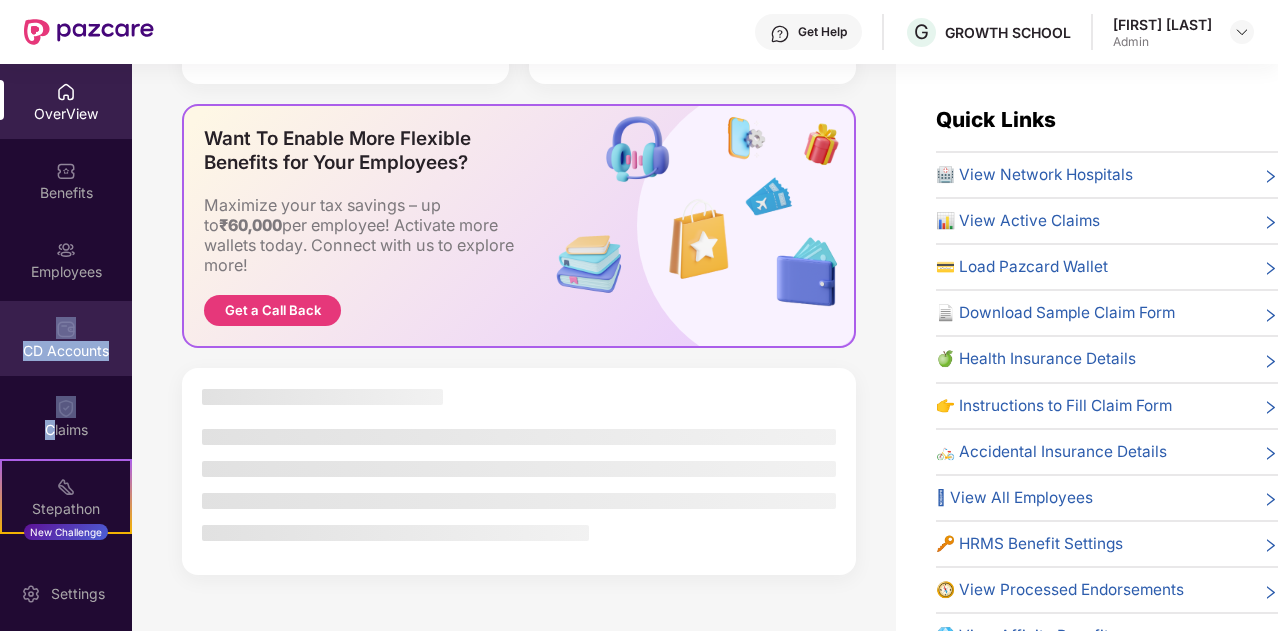 drag, startPoint x: 48, startPoint y: 419, endPoint x: 59, endPoint y: 326, distance: 93.64828 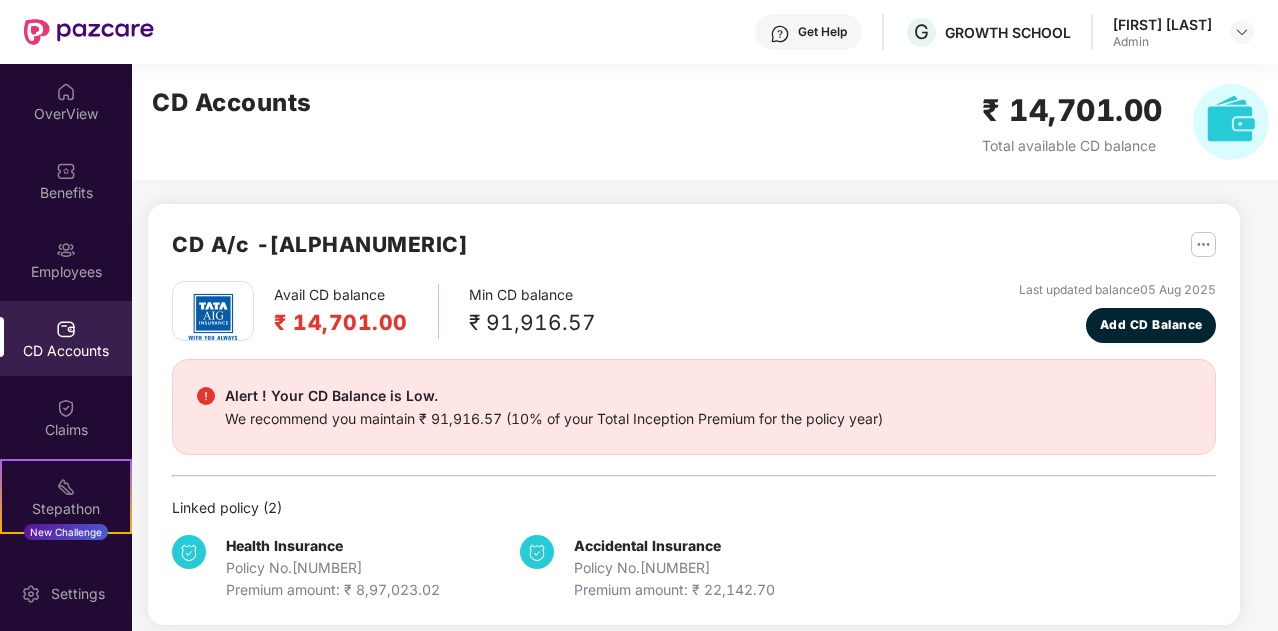 click on "Min CD balance ₹ 91,916.57" at bounding box center [532, 311] 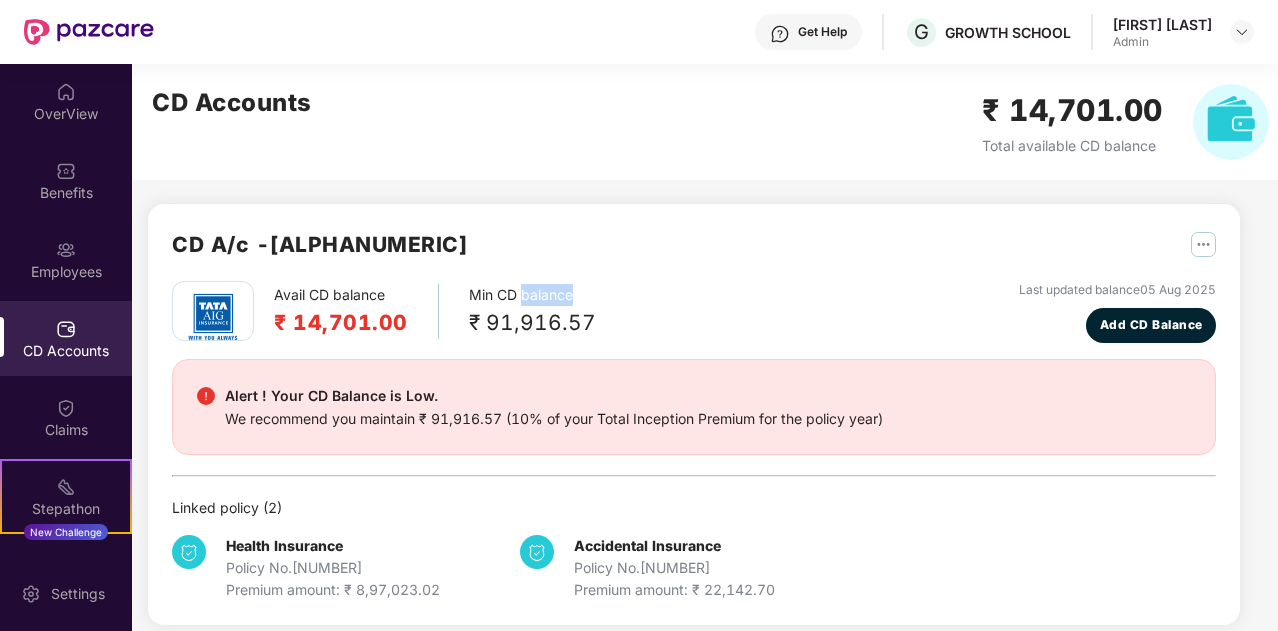 click on "Min CD balance ₹ 91,916.57" at bounding box center [532, 311] 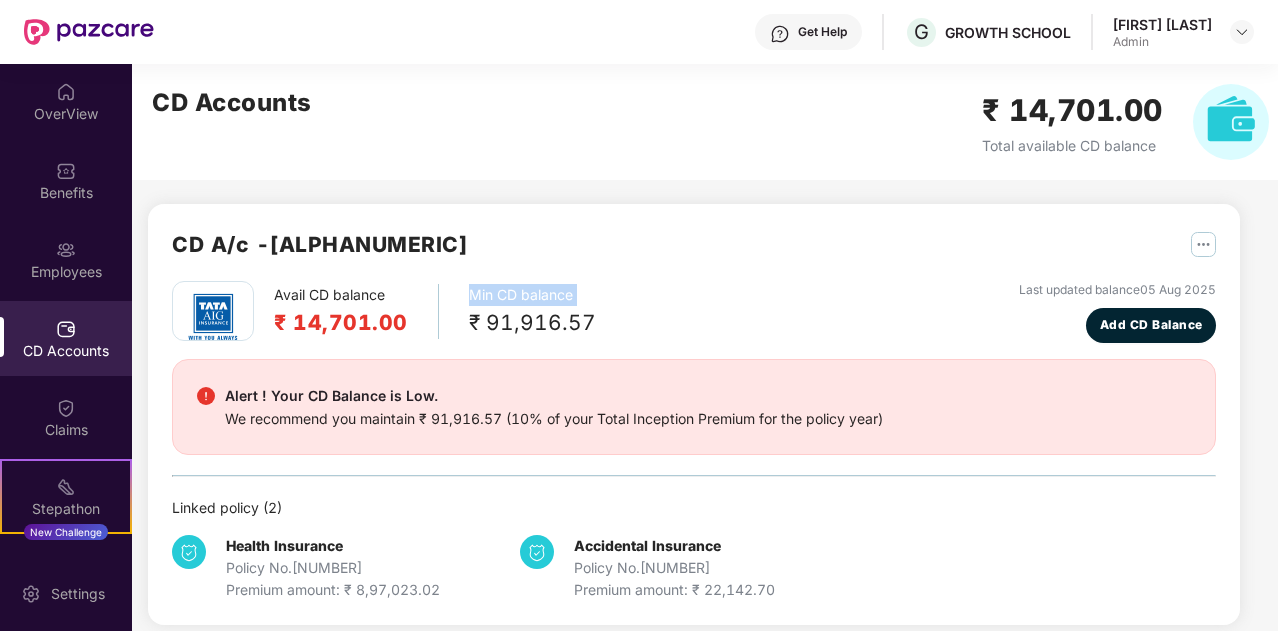 drag, startPoint x: 562, startPoint y: 304, endPoint x: 465, endPoint y: 358, distance: 111.01801 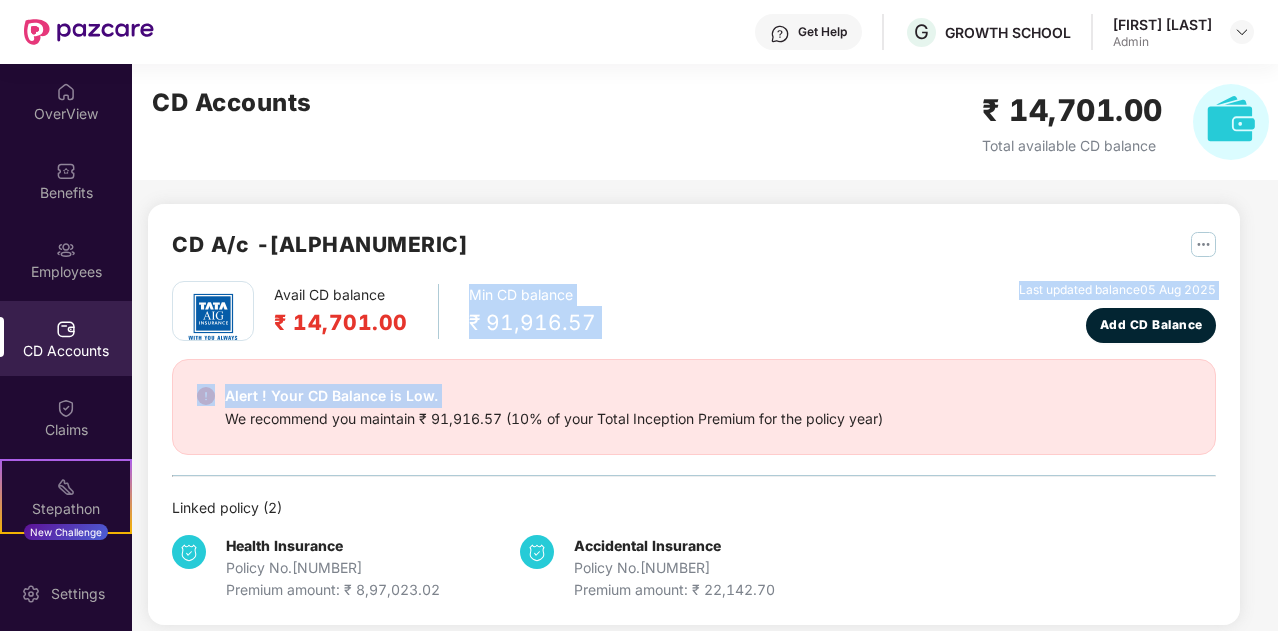 scroll, scrollTop: 16, scrollLeft: 0, axis: vertical 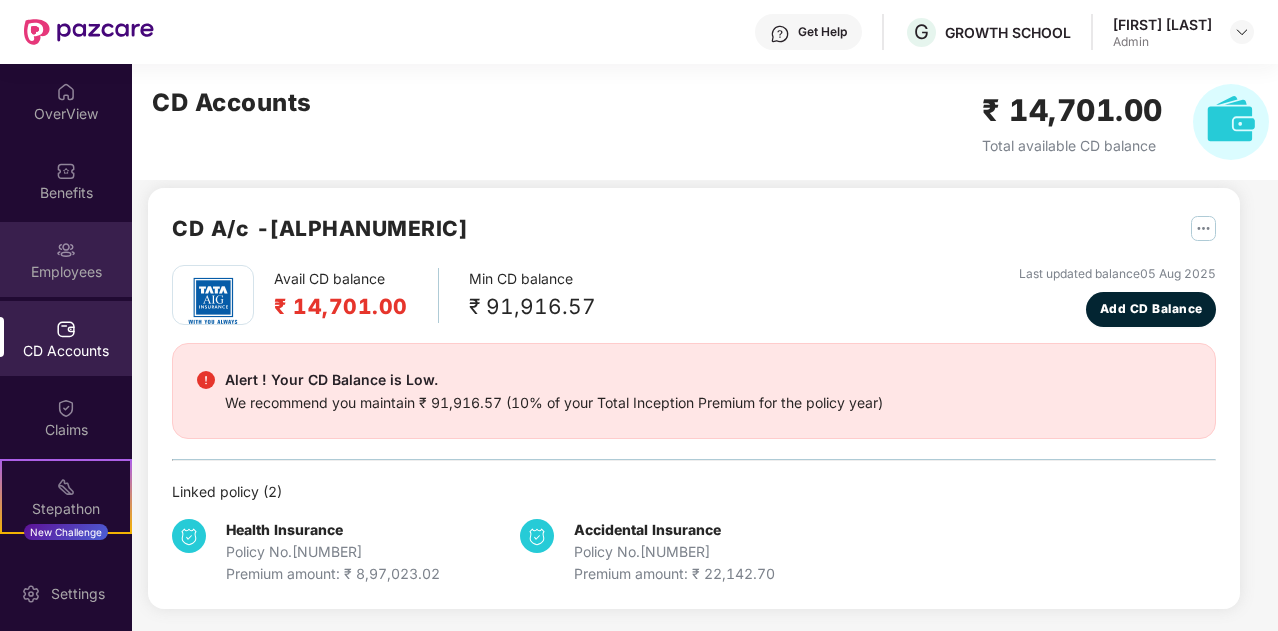 click on "Employees" at bounding box center [66, 272] 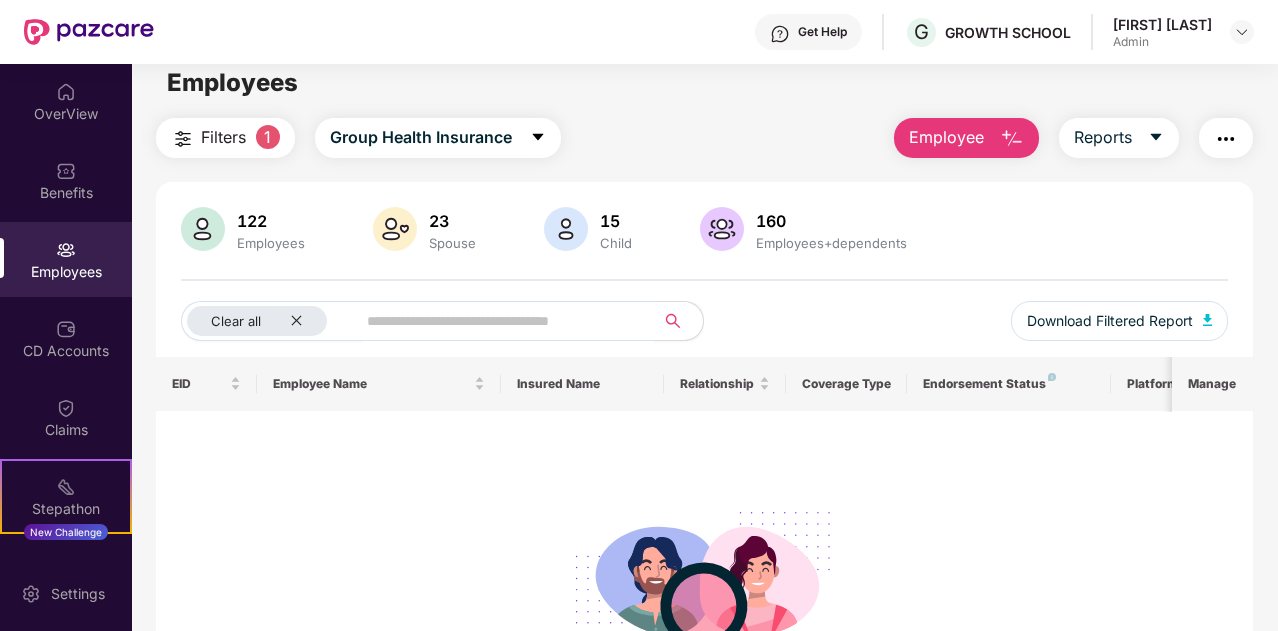 scroll, scrollTop: 200, scrollLeft: 0, axis: vertical 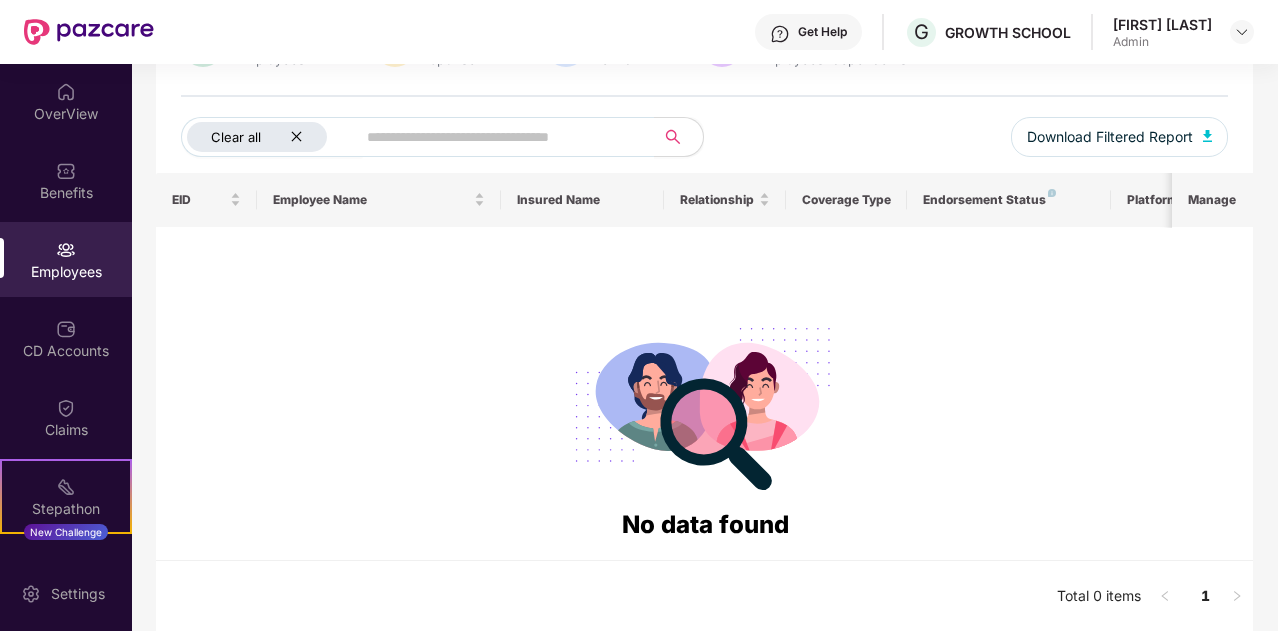 click 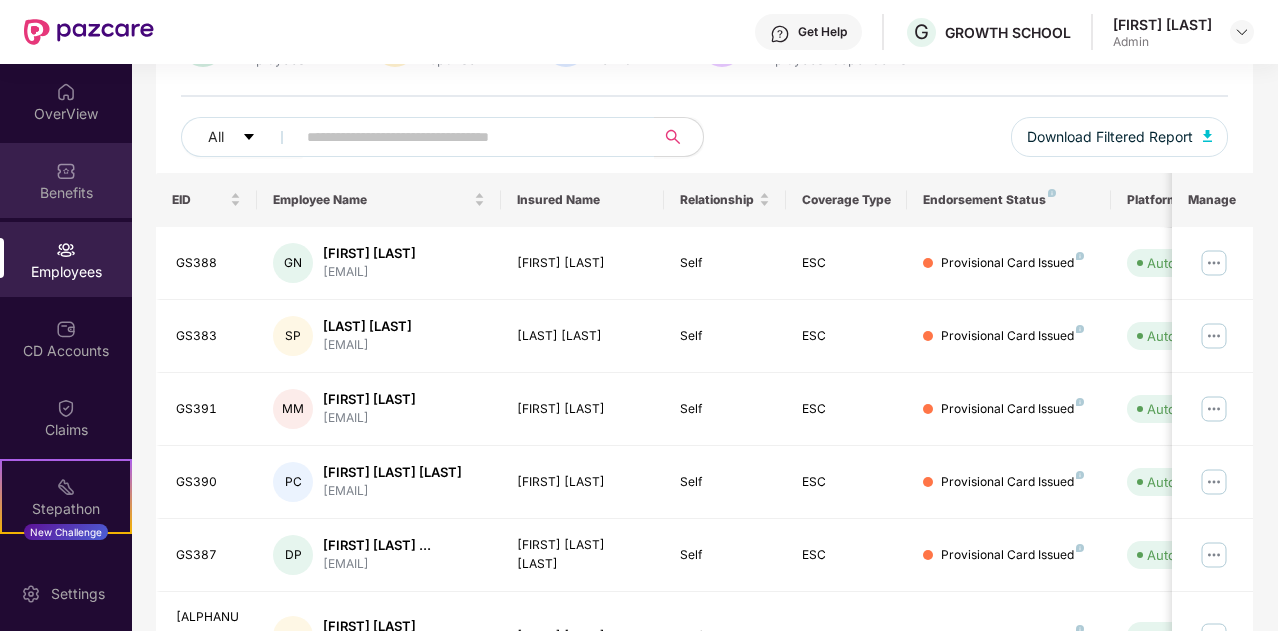 click on "Benefits" at bounding box center [66, 180] 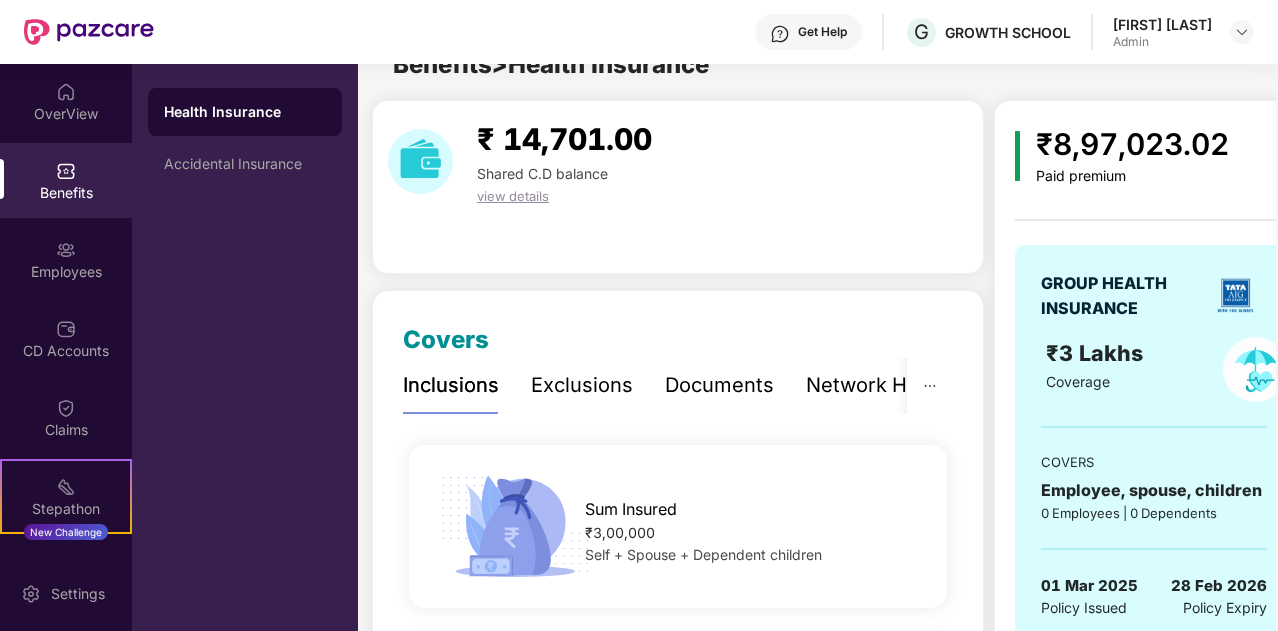 scroll, scrollTop: 200, scrollLeft: 0, axis: vertical 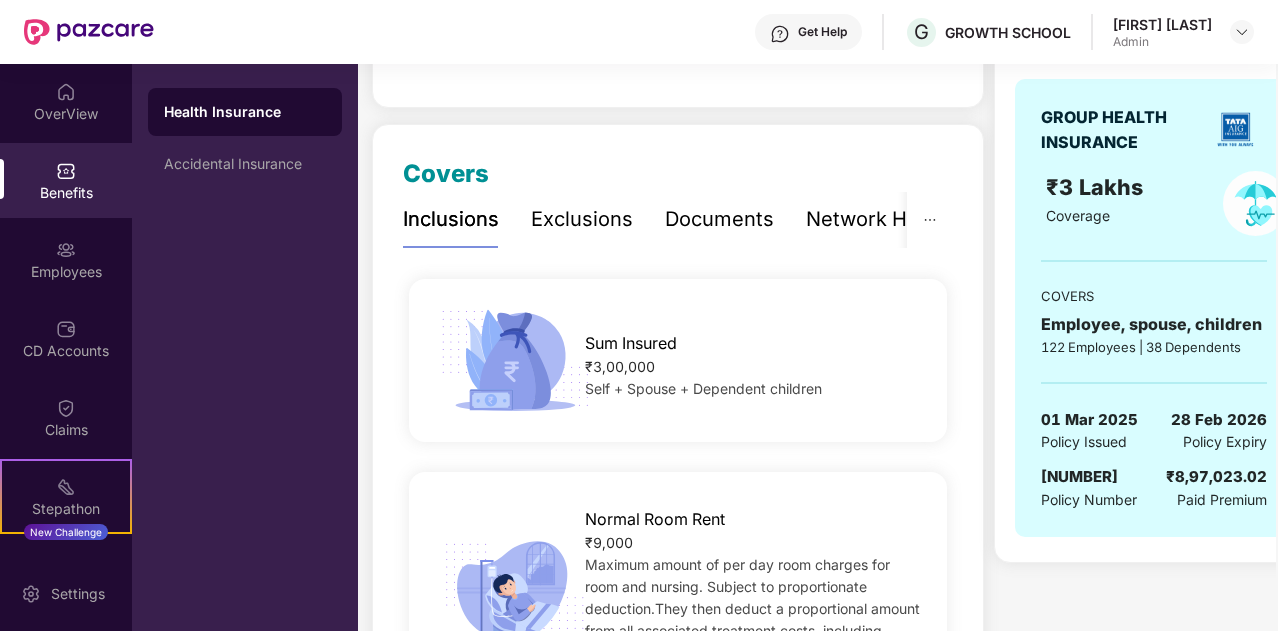 click on "Documents" at bounding box center [719, 219] 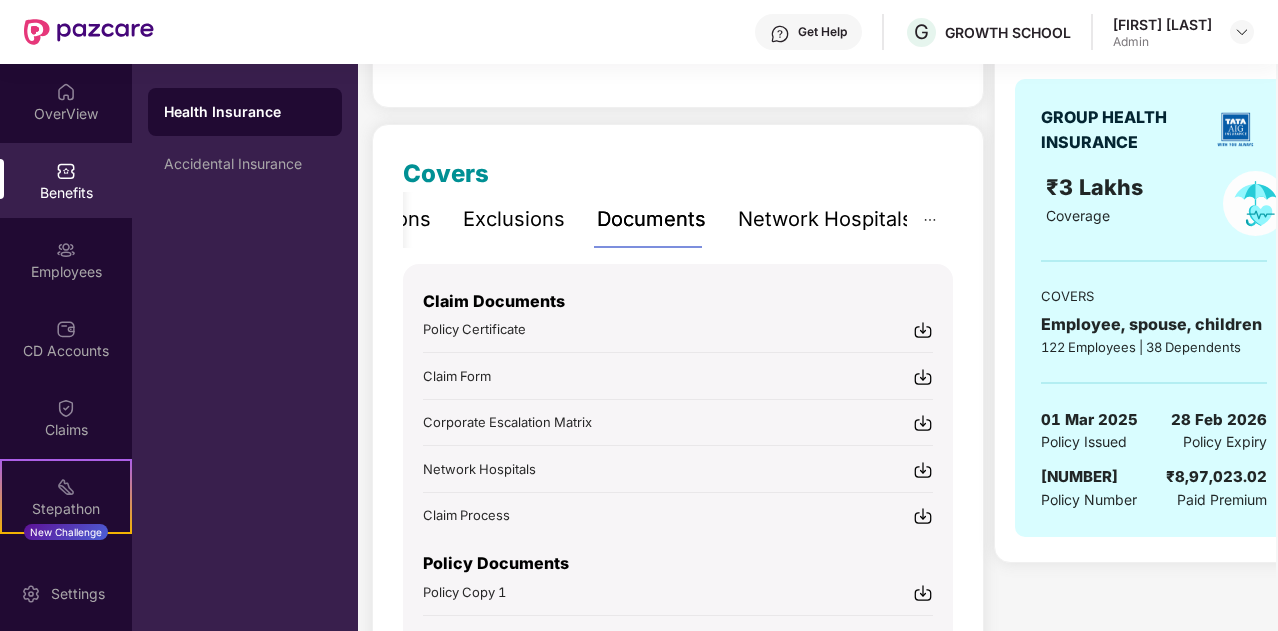 click on "Network Hospitals" at bounding box center [825, 219] 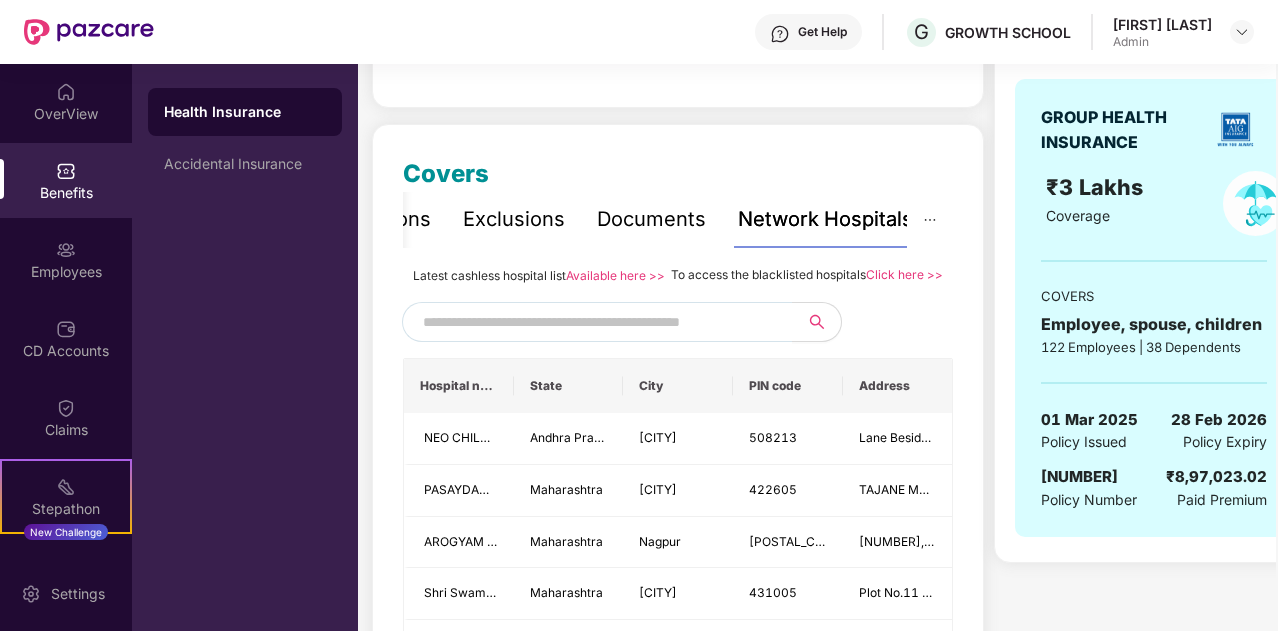 click on "State" at bounding box center (569, 386) 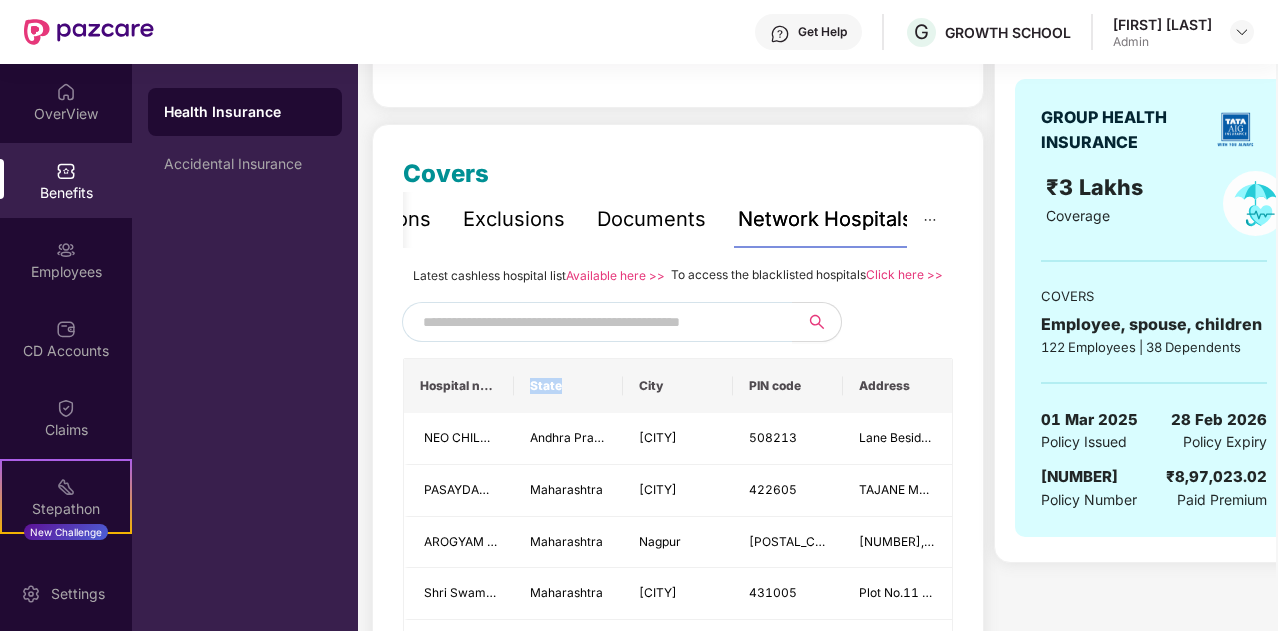 click on "State" at bounding box center (569, 386) 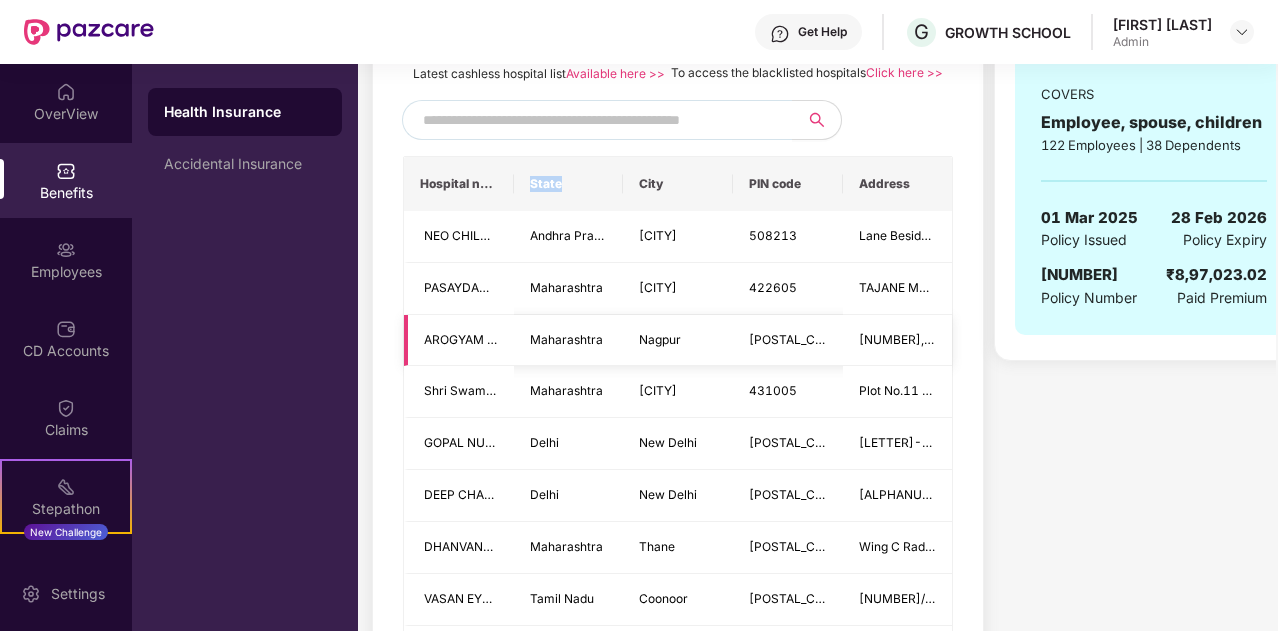 scroll, scrollTop: 387, scrollLeft: 0, axis: vertical 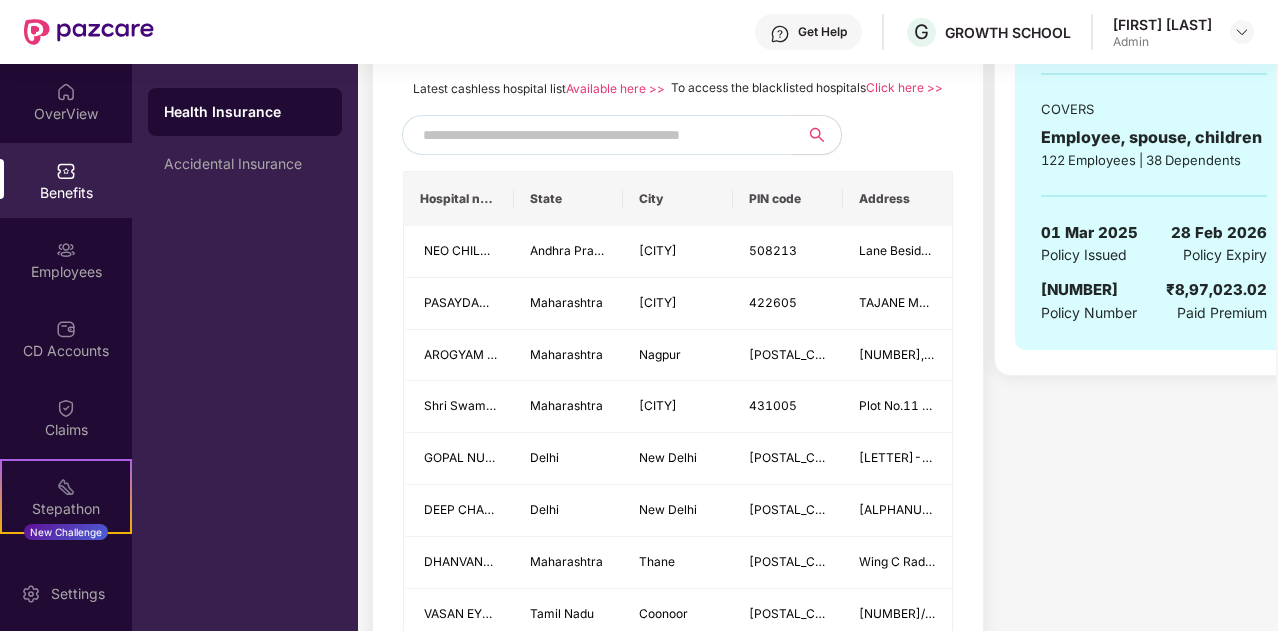 click on "PIN code" at bounding box center (788, 199) 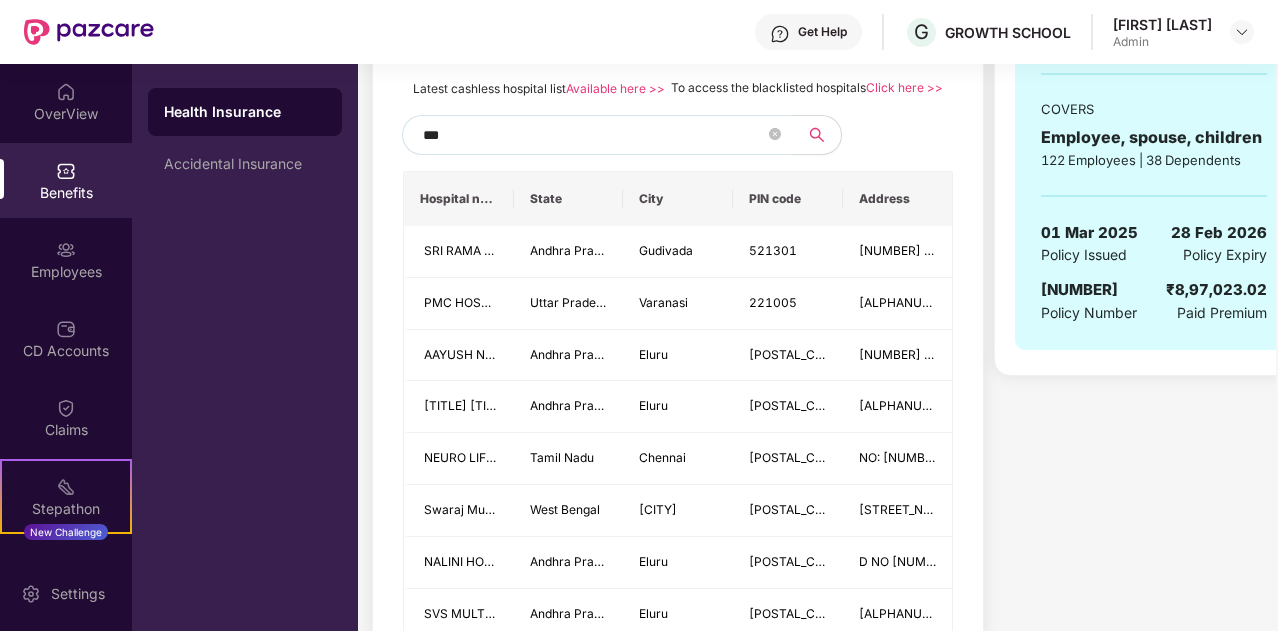 click on "***" at bounding box center [594, 135] 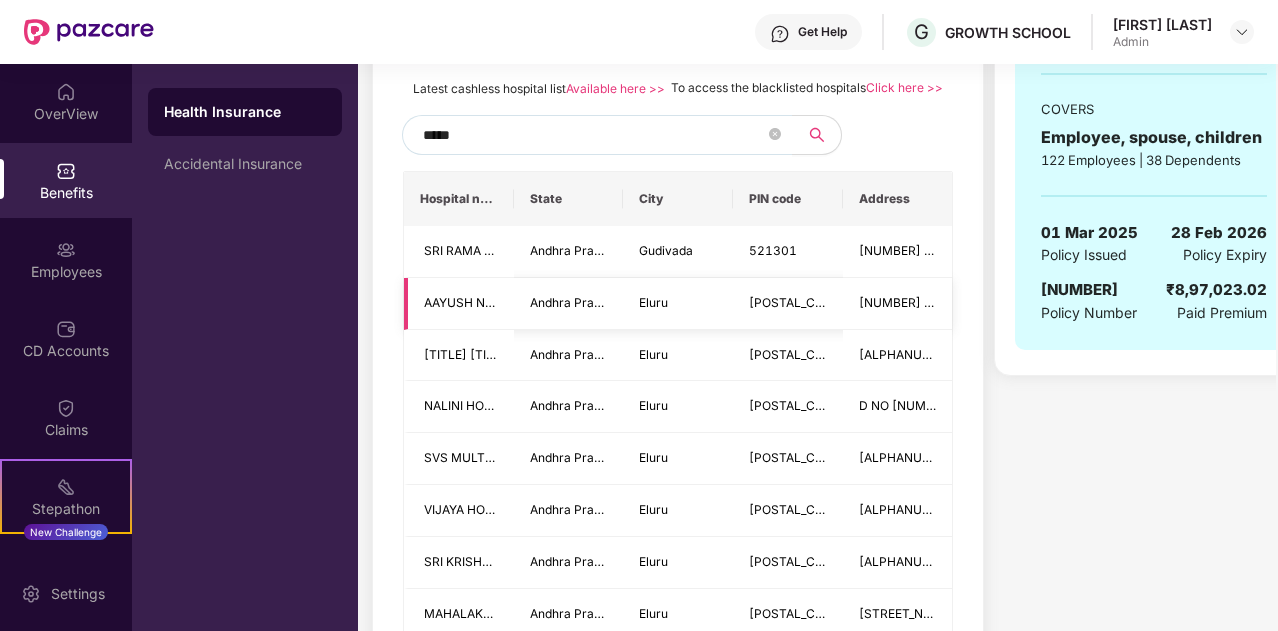 type on "*****" 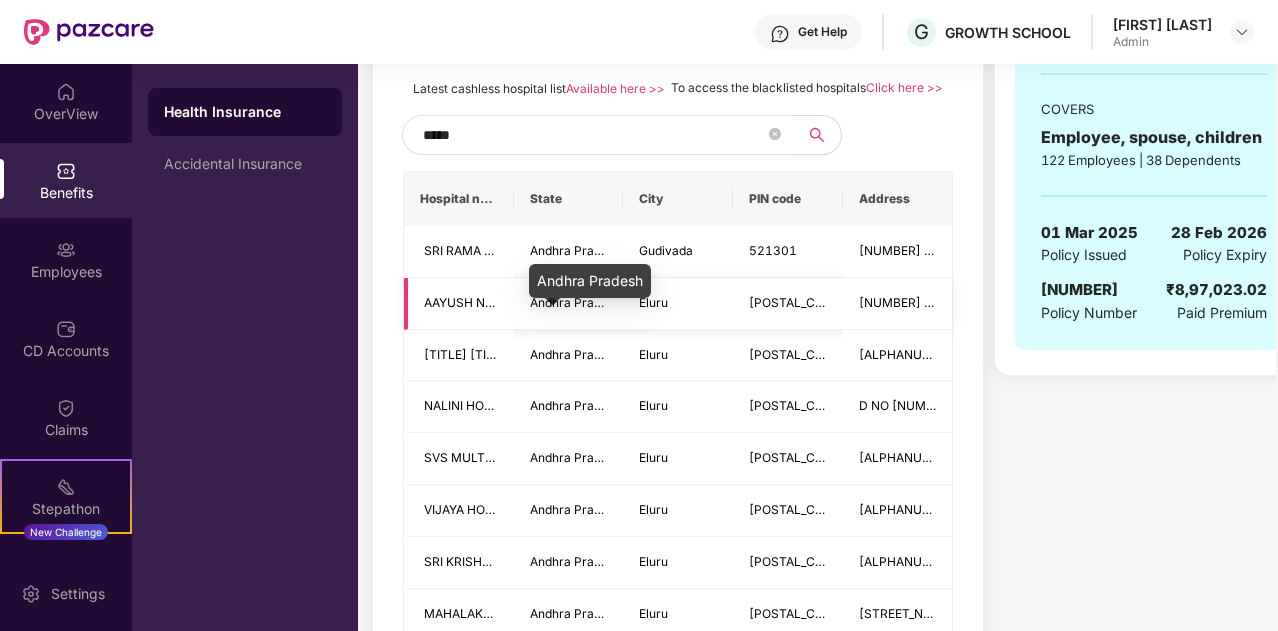 click on "Andhra Pradesh" at bounding box center [575, 302] 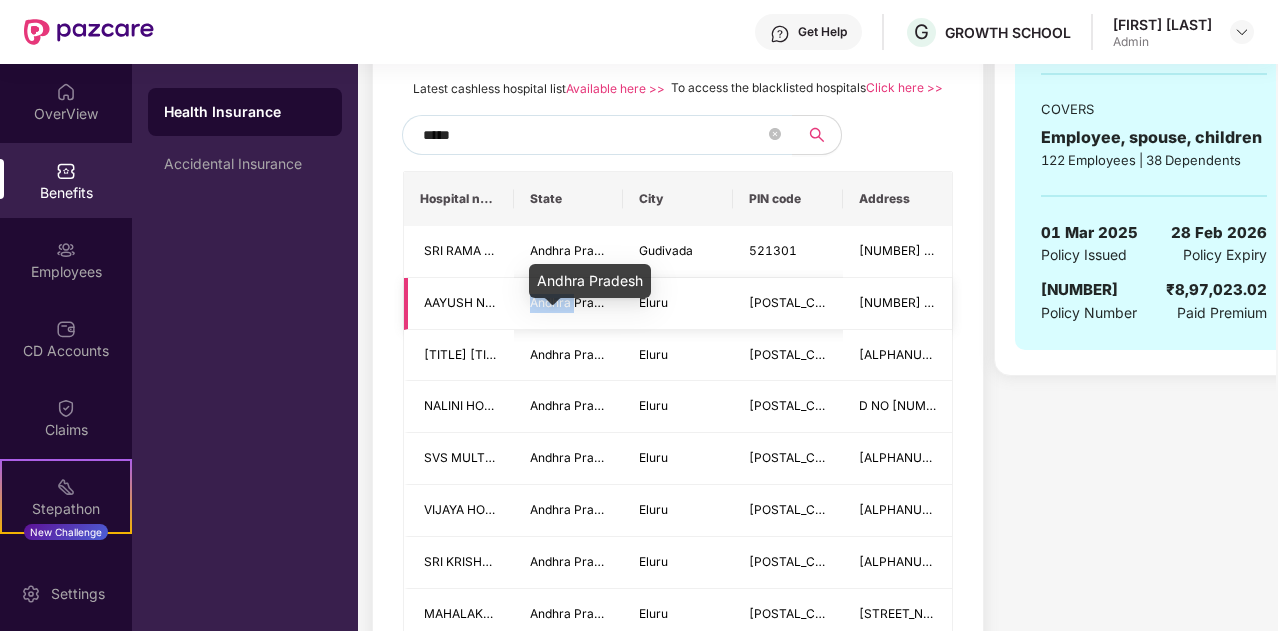 click on "Andhra Pradesh" at bounding box center [575, 302] 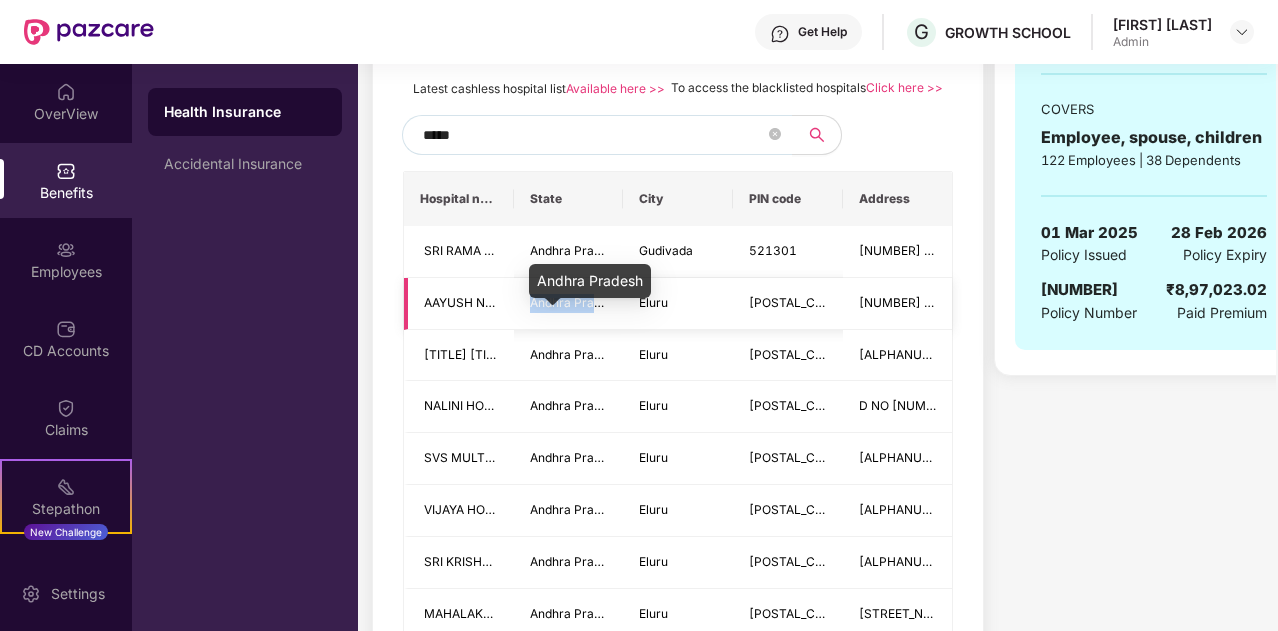 click on "Andhra Pradesh" at bounding box center (575, 302) 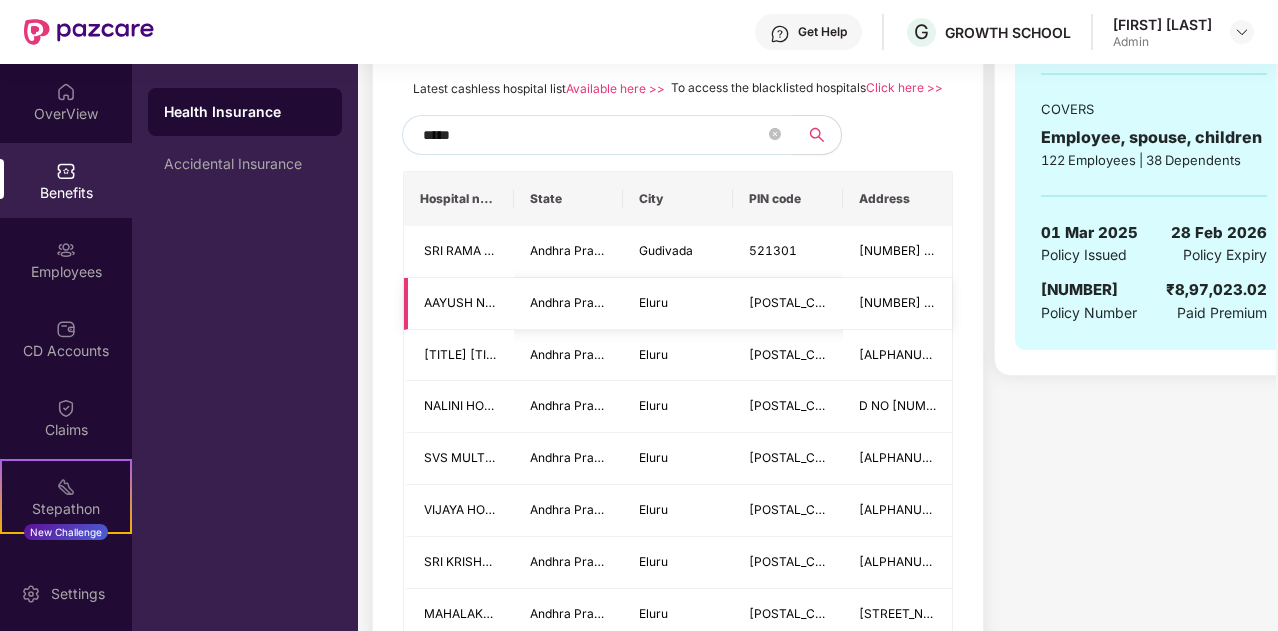click on "AAYUSH NRI LEPL HEALTHCARE PRIVATE LIMITED" at bounding box center [568, 302] 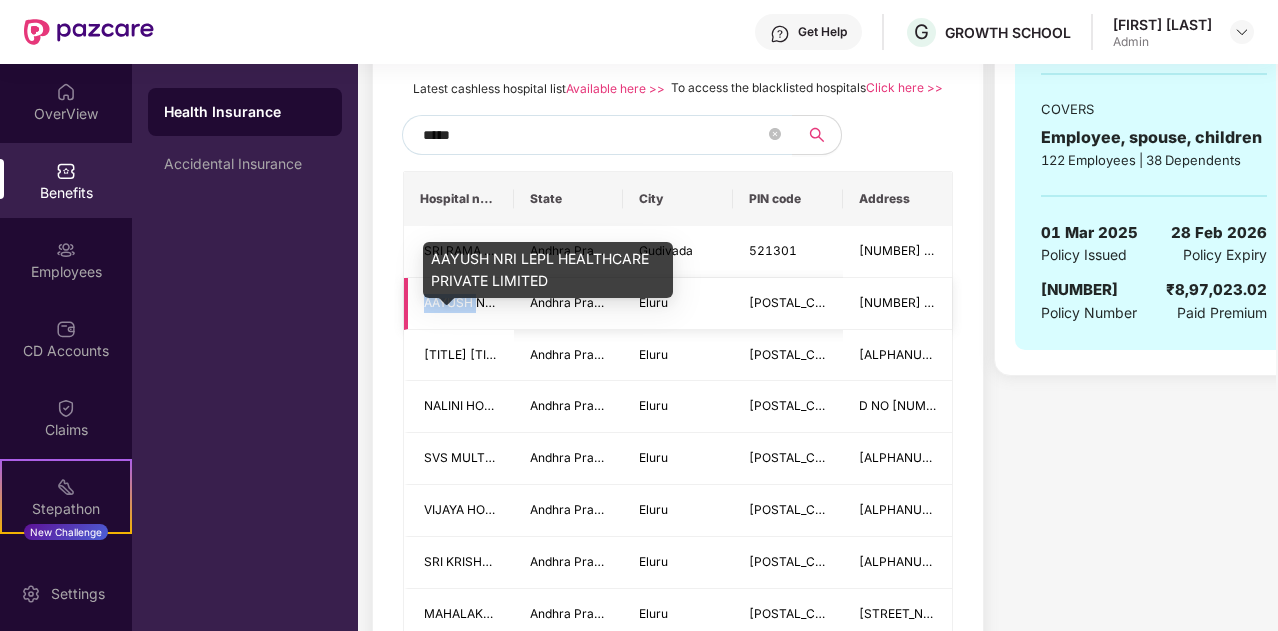 click on "AAYUSH NRI LEPL HEALTHCARE PRIVATE LIMITED" at bounding box center [568, 302] 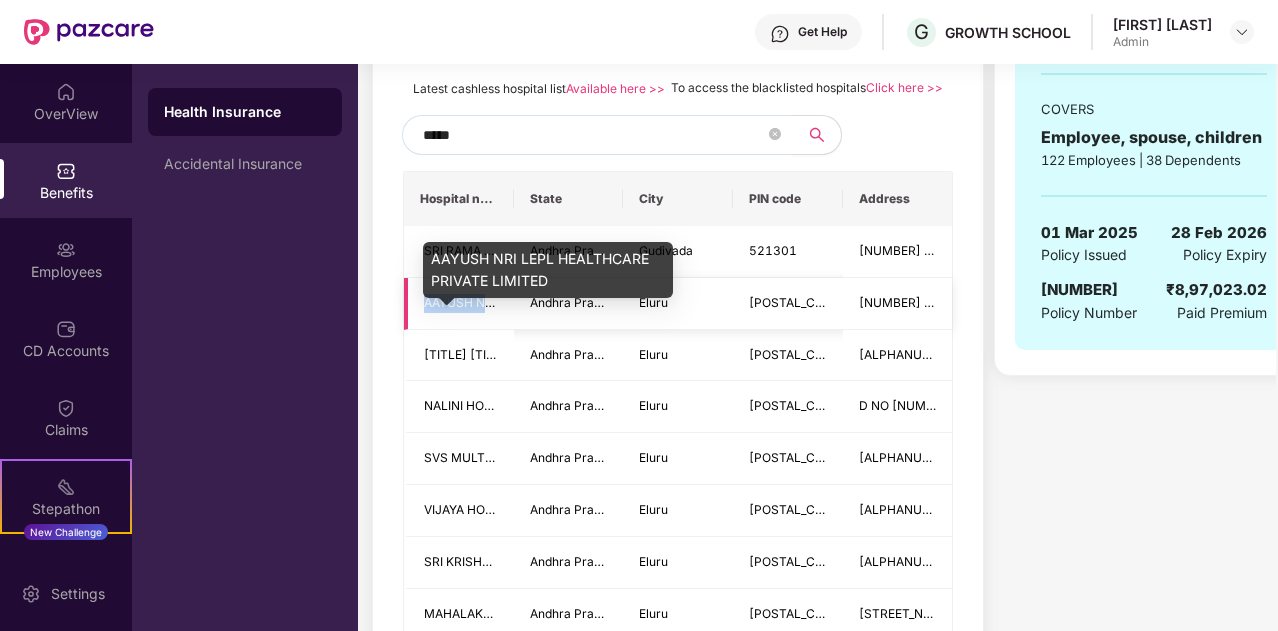 click on "AAYUSH NRI LEPL HEALTHCARE PRIVATE LIMITED" at bounding box center [568, 302] 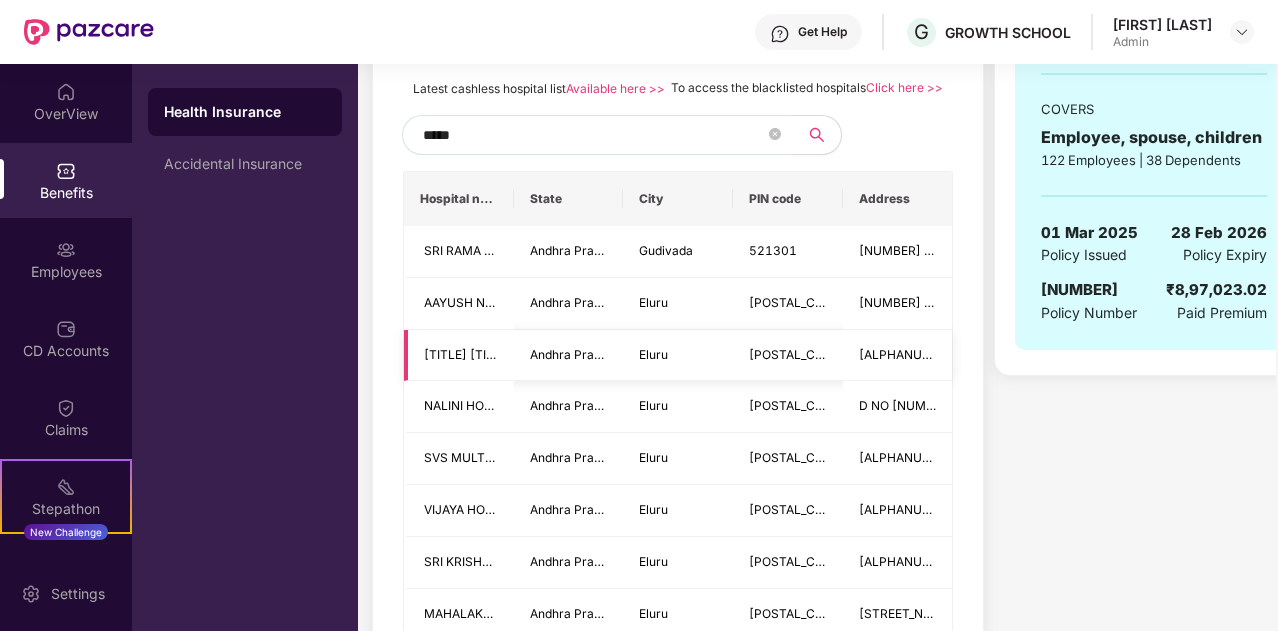 click on "[TITLE] [TITLE] [TITLE] [TITLE]" at bounding box center [459, 356] 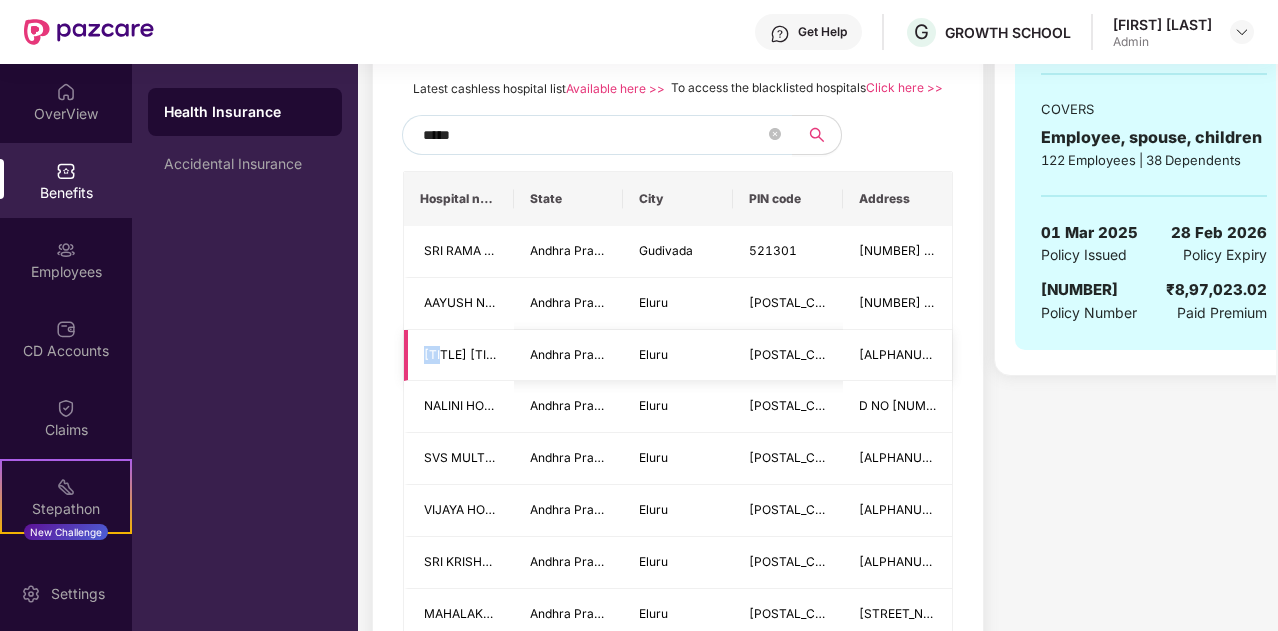click on "[TITLE] [TITLE] [TITLE] [TITLE]" at bounding box center (459, 356) 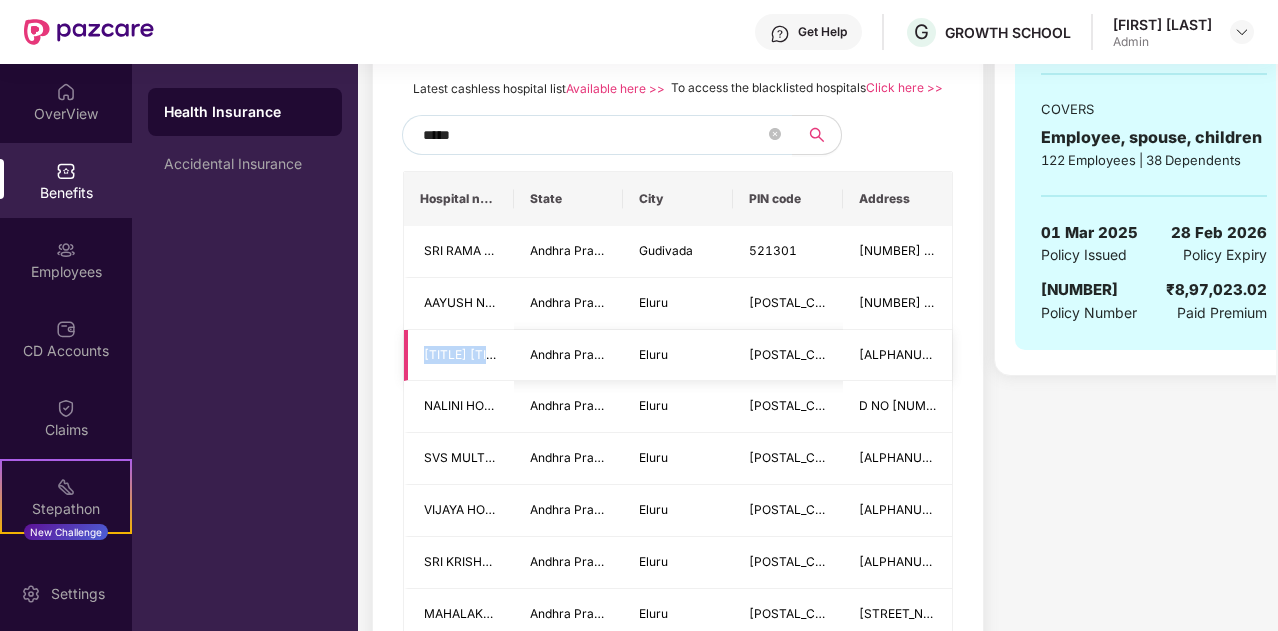 click on "[TITLE] [TITLE] [TITLE] [TITLE]" at bounding box center (459, 356) 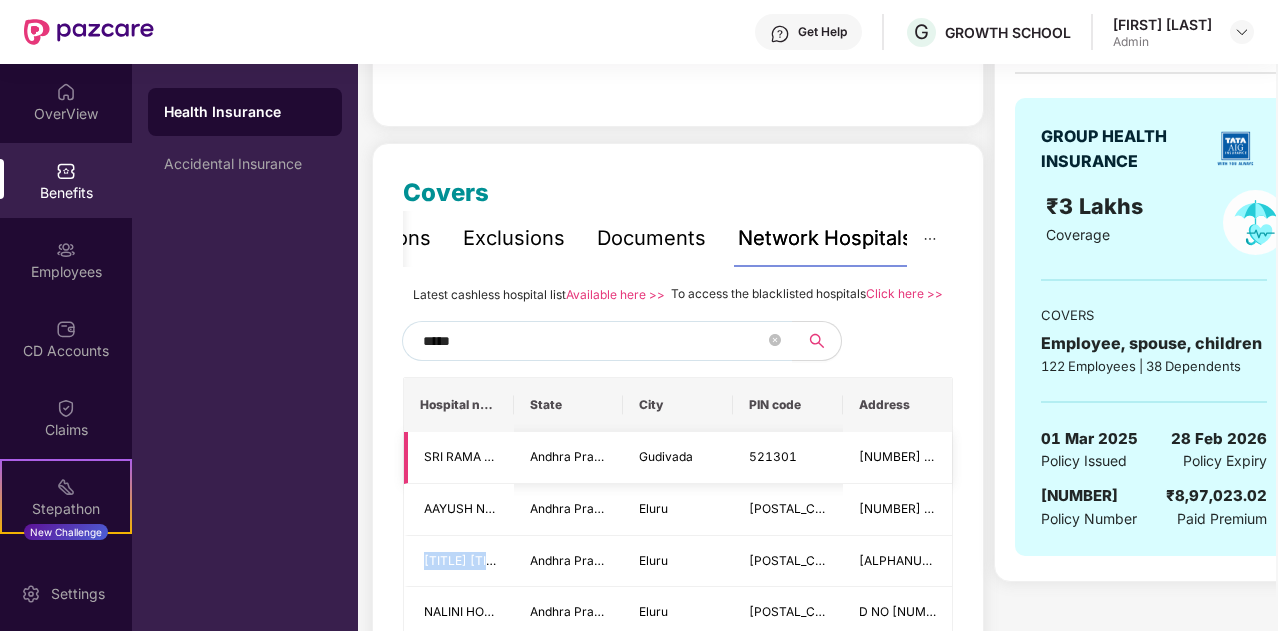 scroll, scrollTop: 185, scrollLeft: 0, axis: vertical 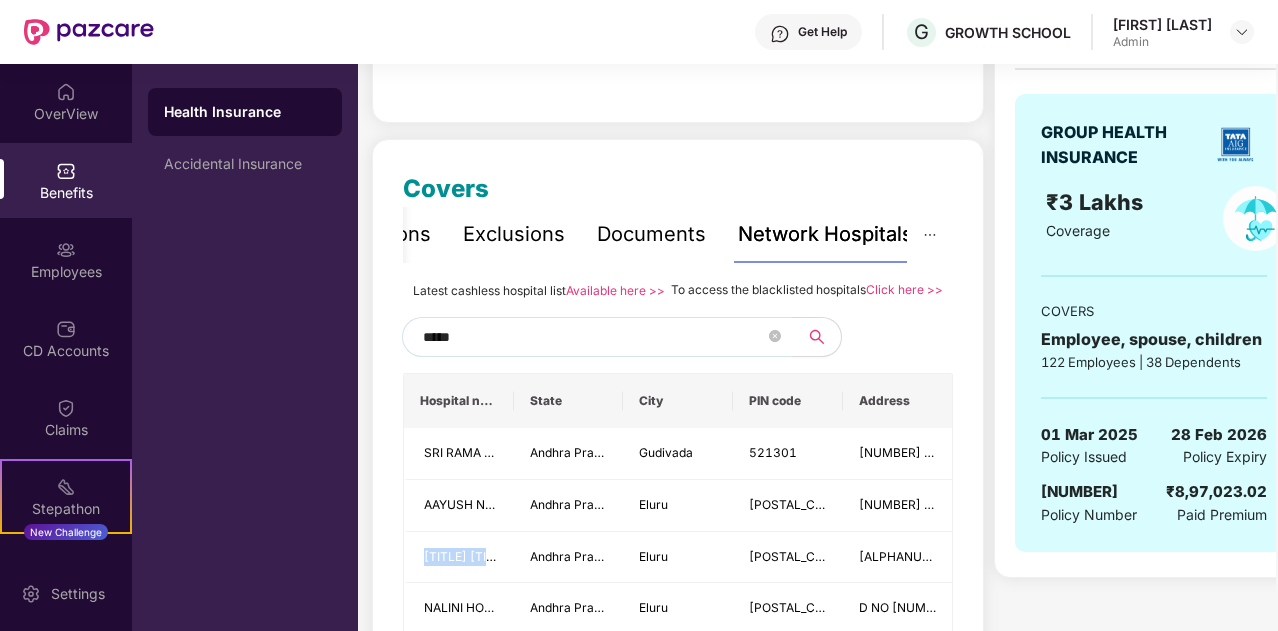click on "Available here >>" at bounding box center (615, 290) 